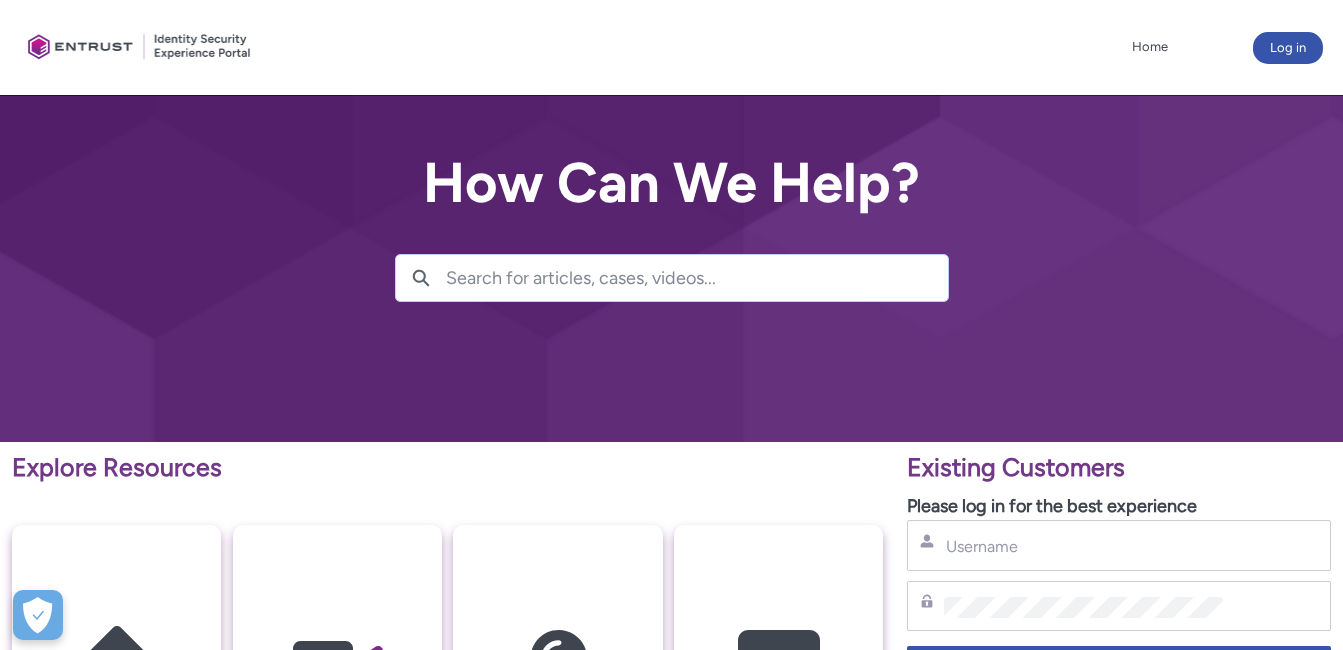 scroll, scrollTop: 0, scrollLeft: 0, axis: both 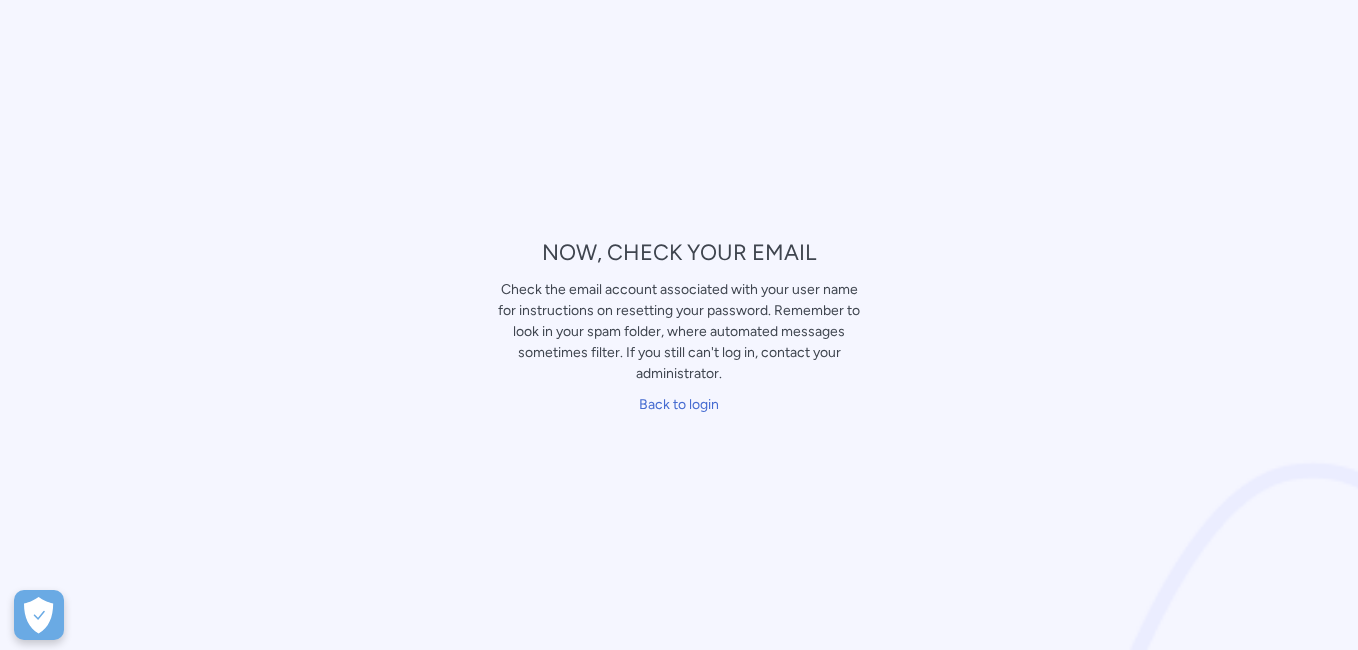 click on "﻿ Back to login" at bounding box center (679, 404) 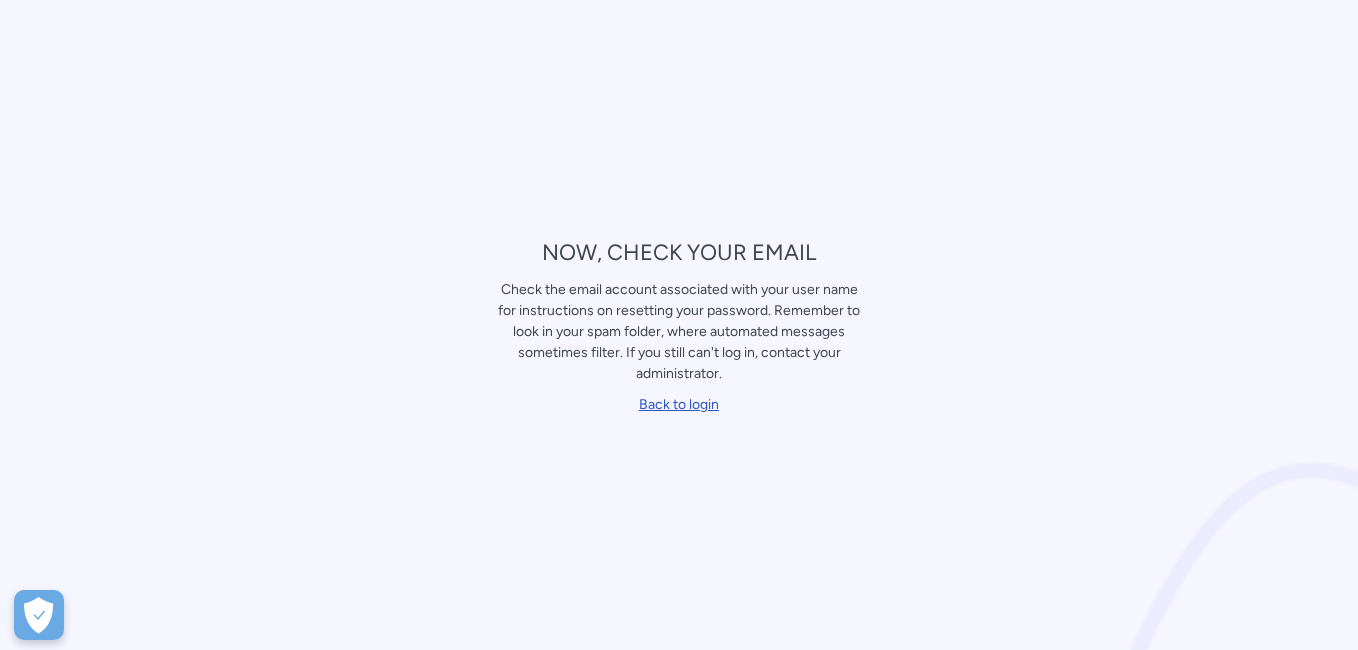 click on "Back to login" at bounding box center (679, 404) 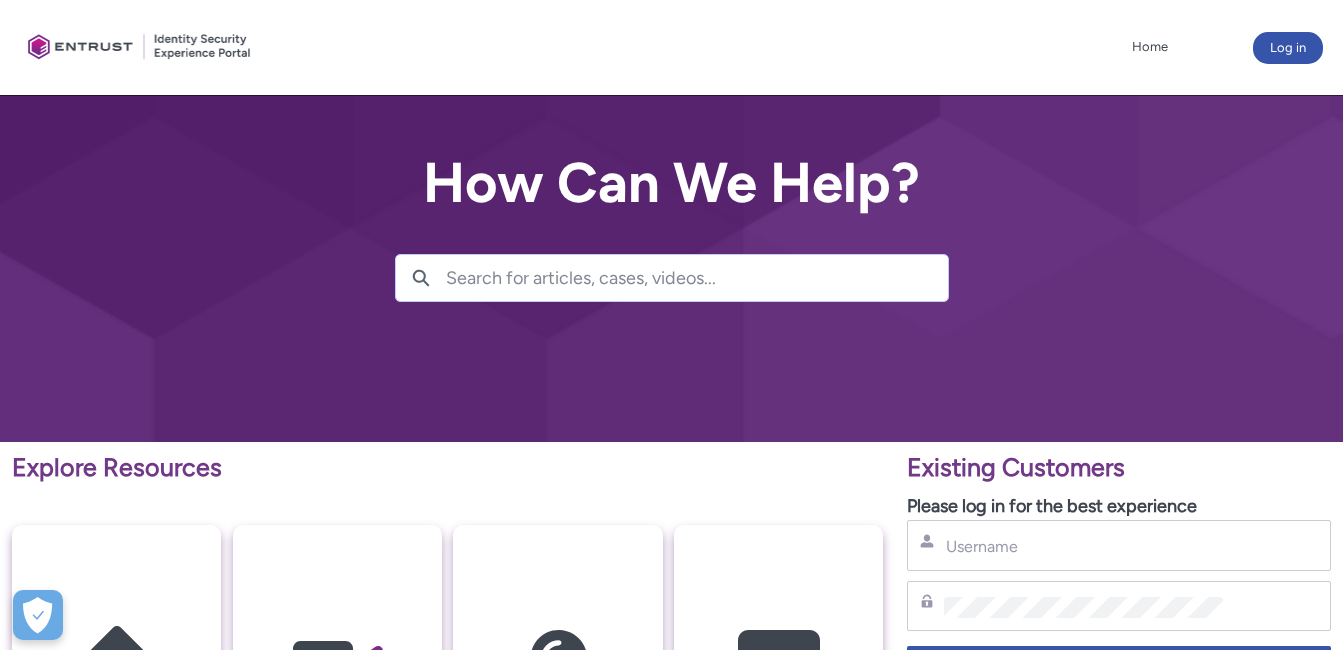 scroll, scrollTop: 300, scrollLeft: 0, axis: vertical 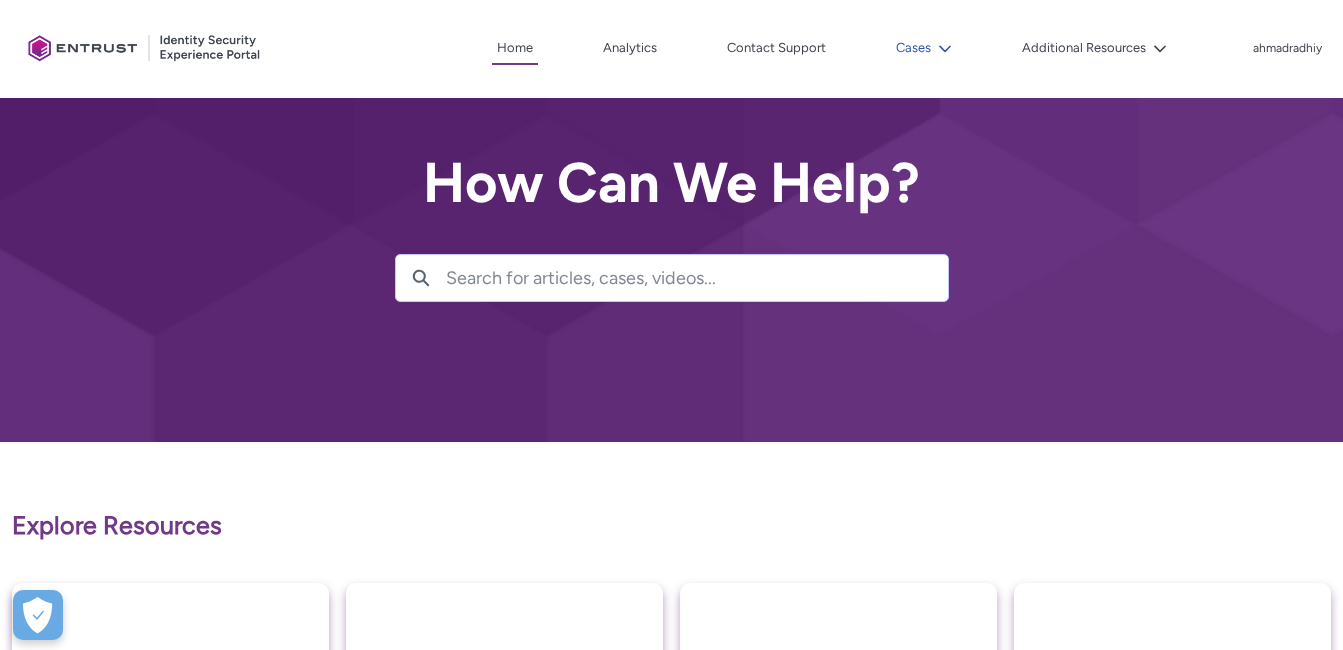 click on "Cases" at bounding box center [924, 48] 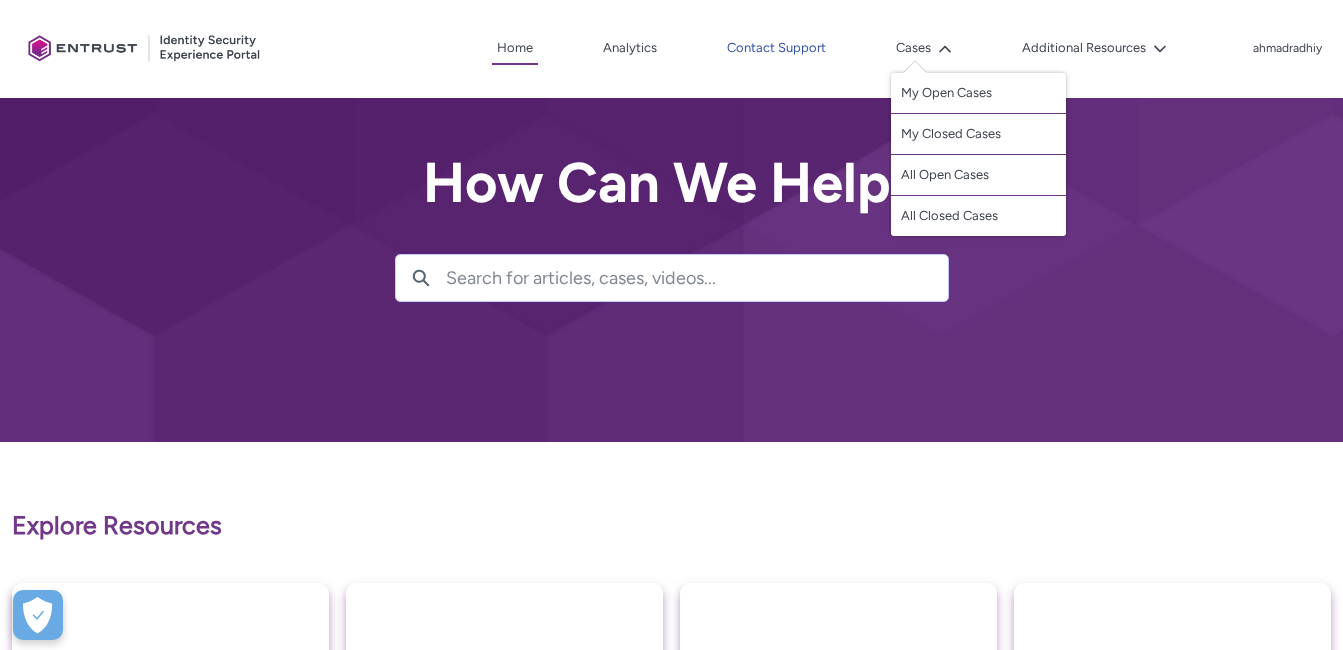 click on "Contact Support" at bounding box center [776, 48] 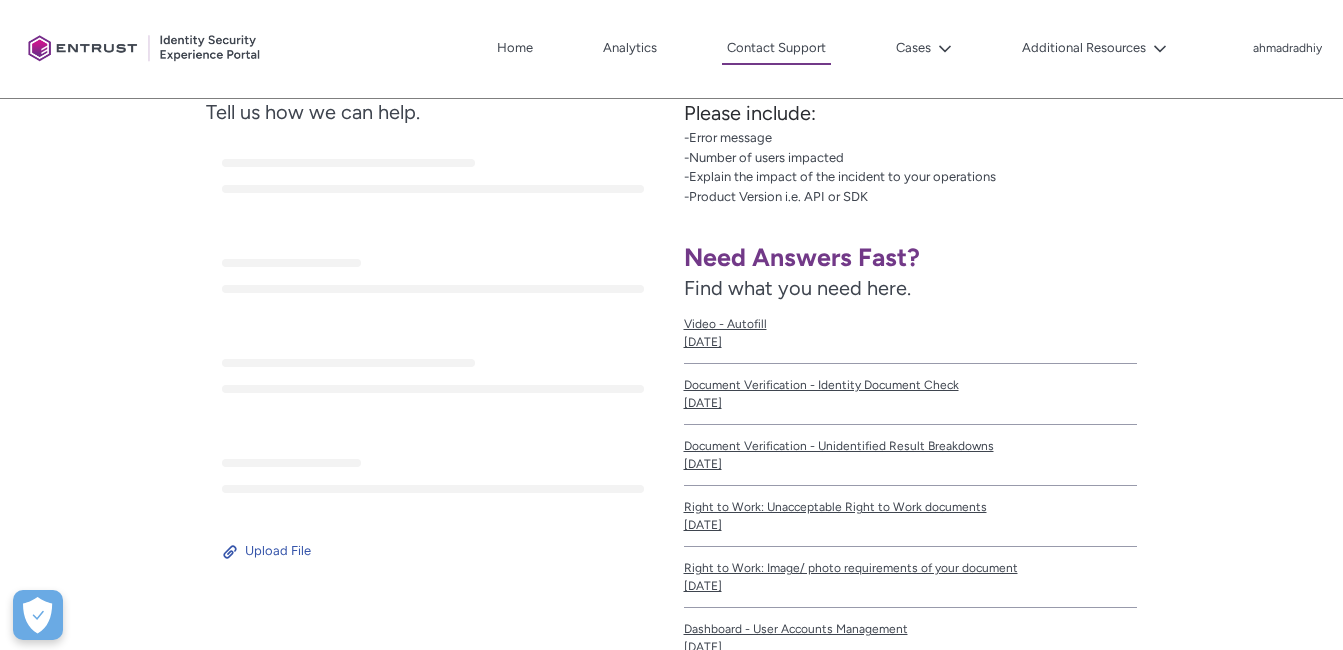 scroll, scrollTop: 0, scrollLeft: 0, axis: both 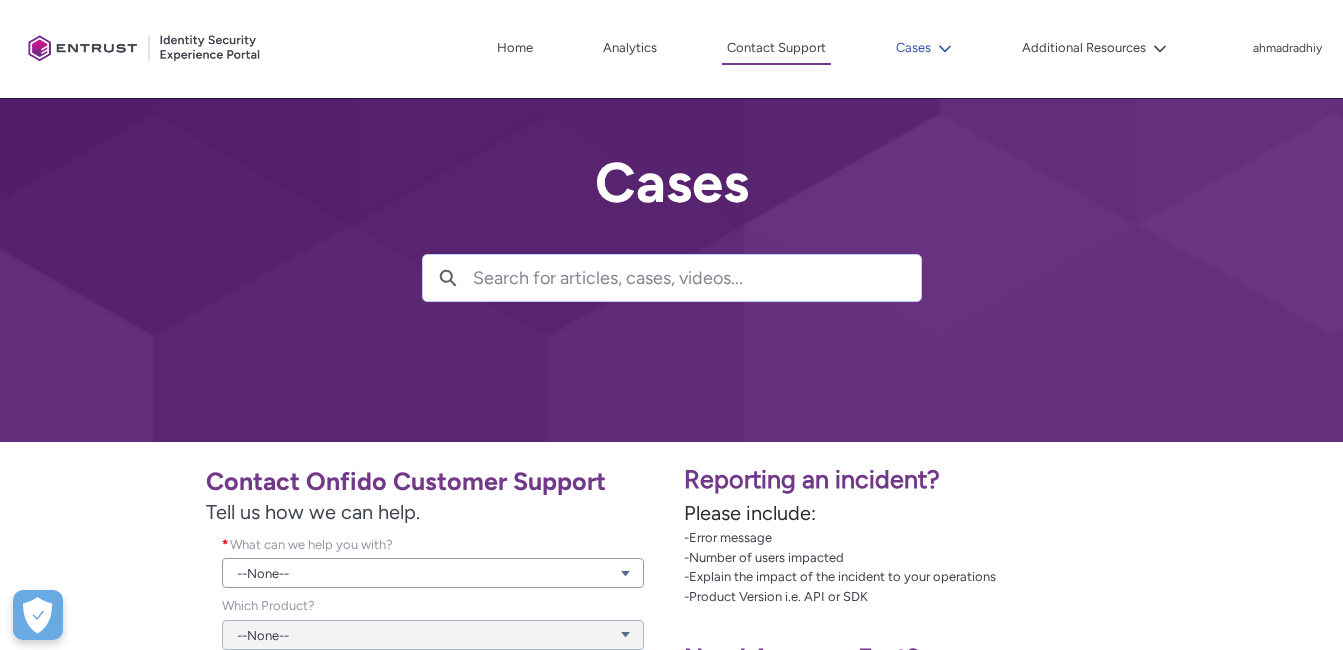 click on "Cases" at bounding box center [924, 48] 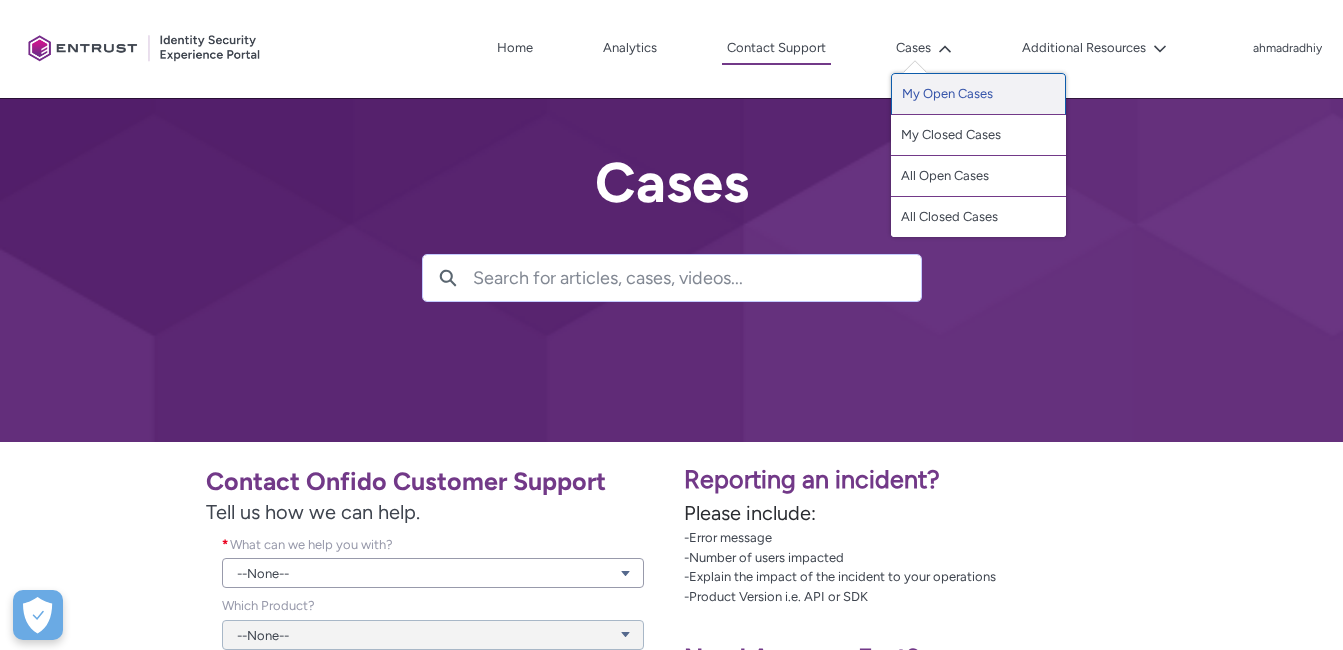 click on "My Open Cases" at bounding box center [978, 94] 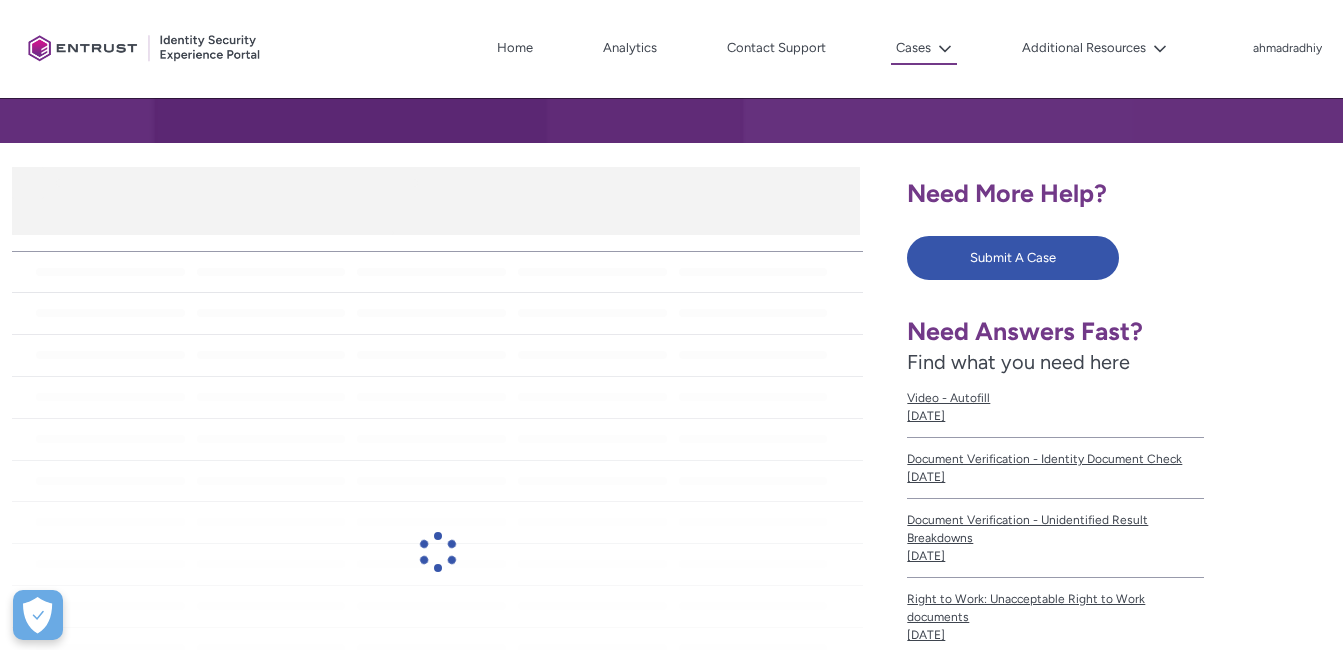 scroll, scrollTop: 300, scrollLeft: 0, axis: vertical 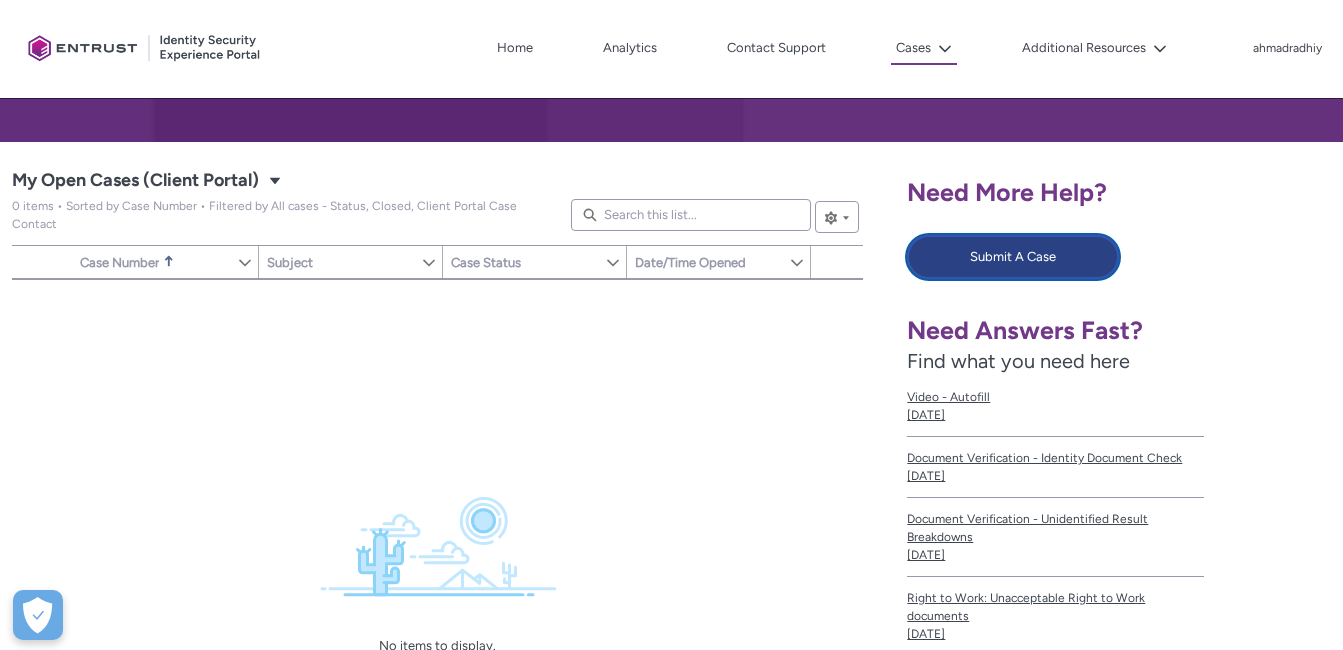 click on "Submit A Case" at bounding box center [1013, 257] 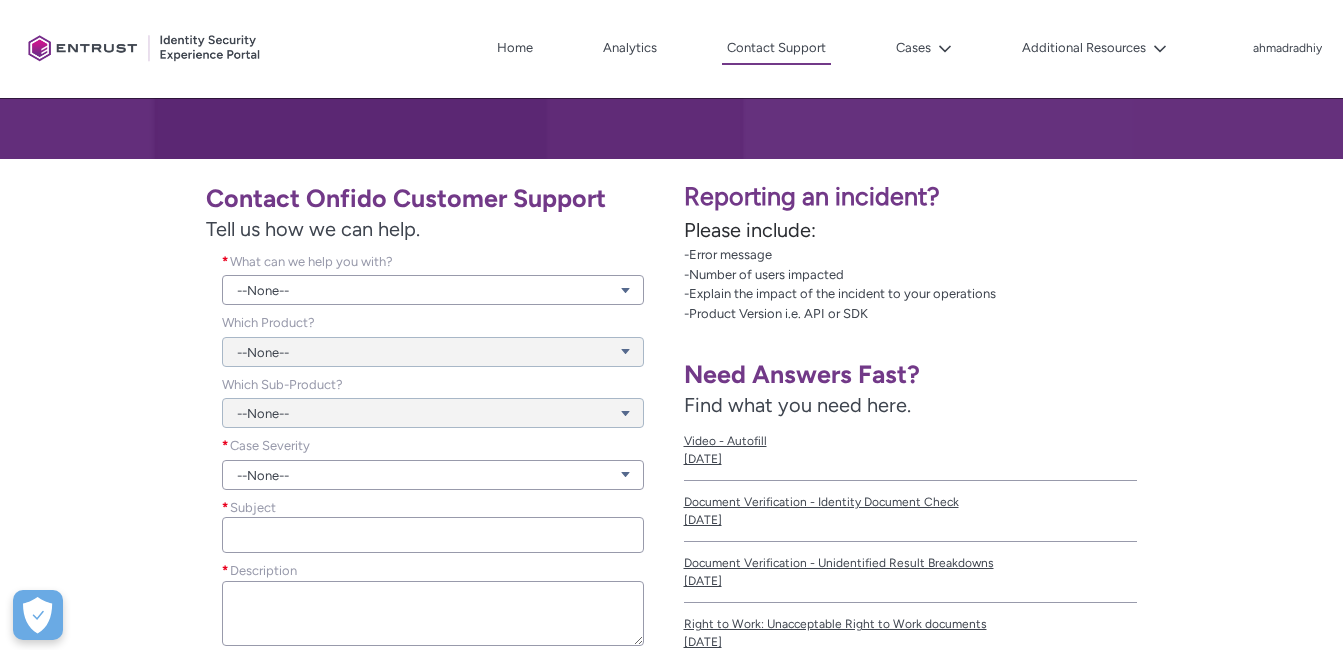 scroll, scrollTop: 300, scrollLeft: 0, axis: vertical 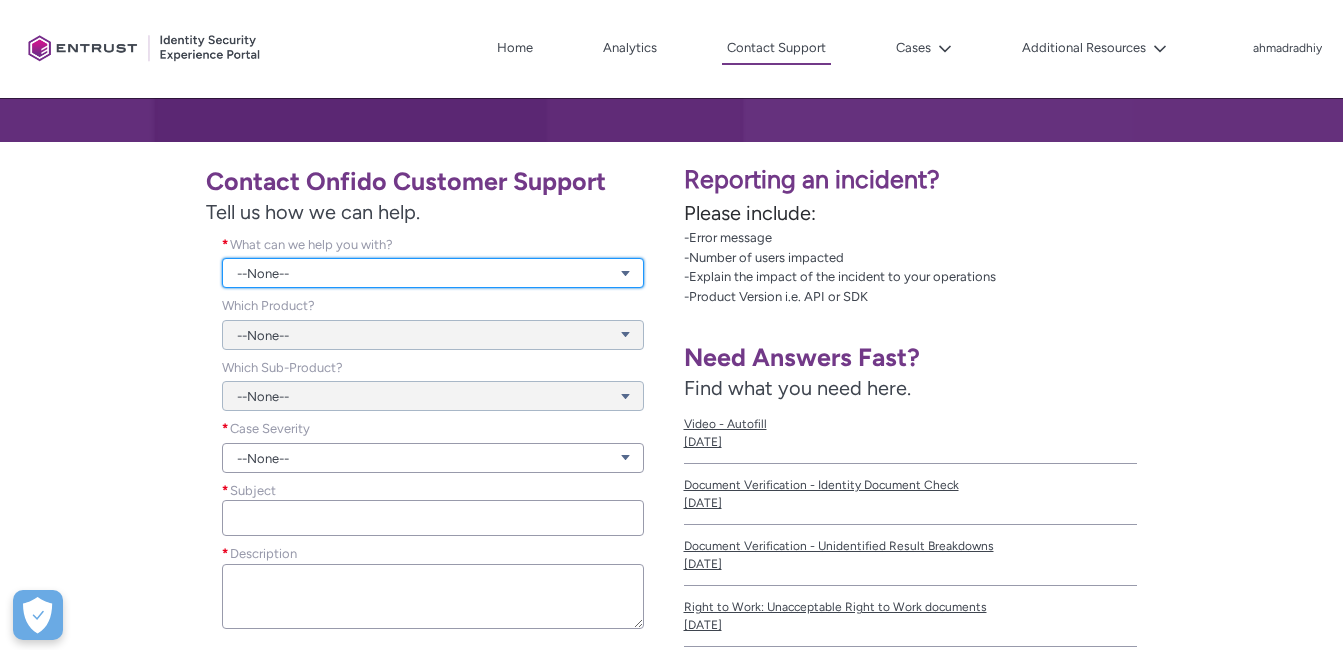 click on "--None--" at bounding box center (432, 273) 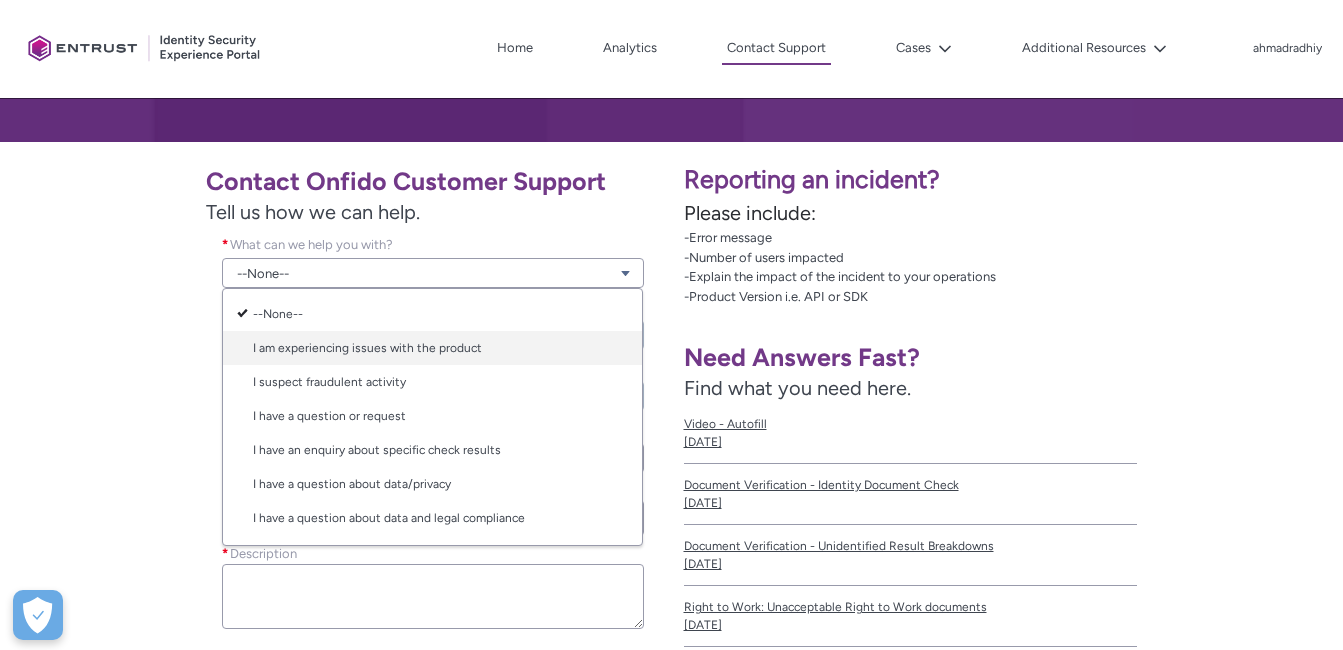 click on "I am experiencing issues with the product" at bounding box center (432, 348) 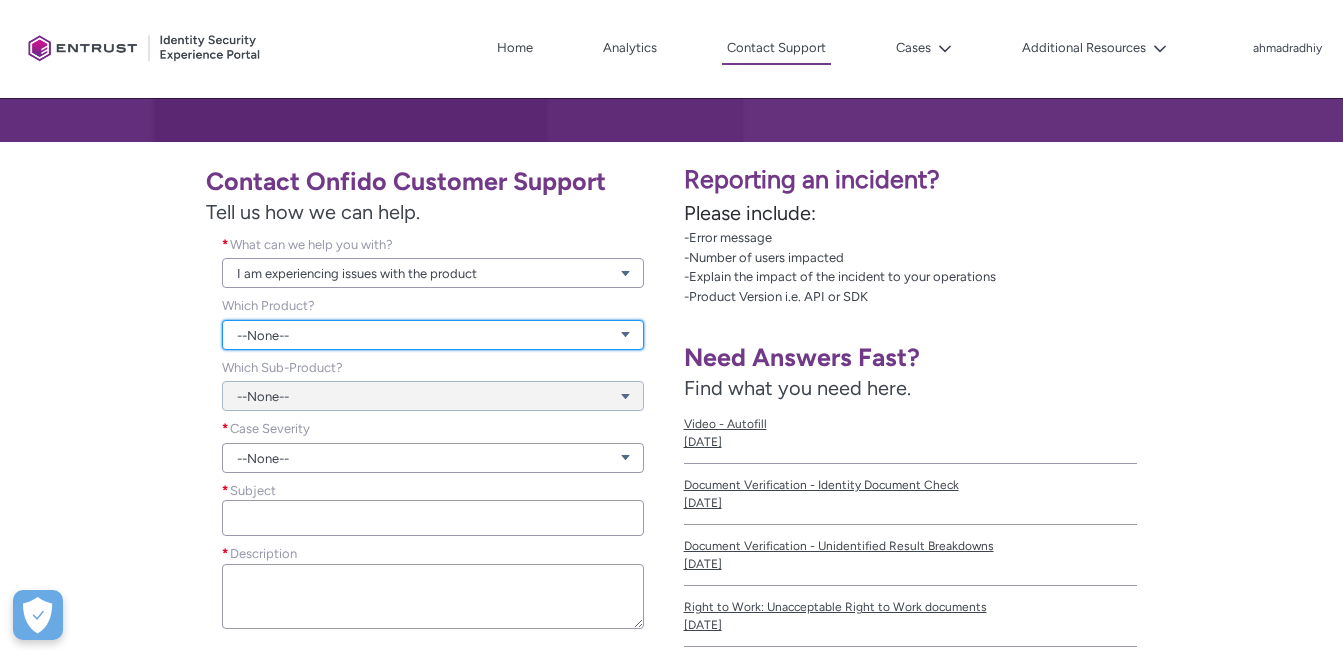 click on "--None--" at bounding box center (432, 335) 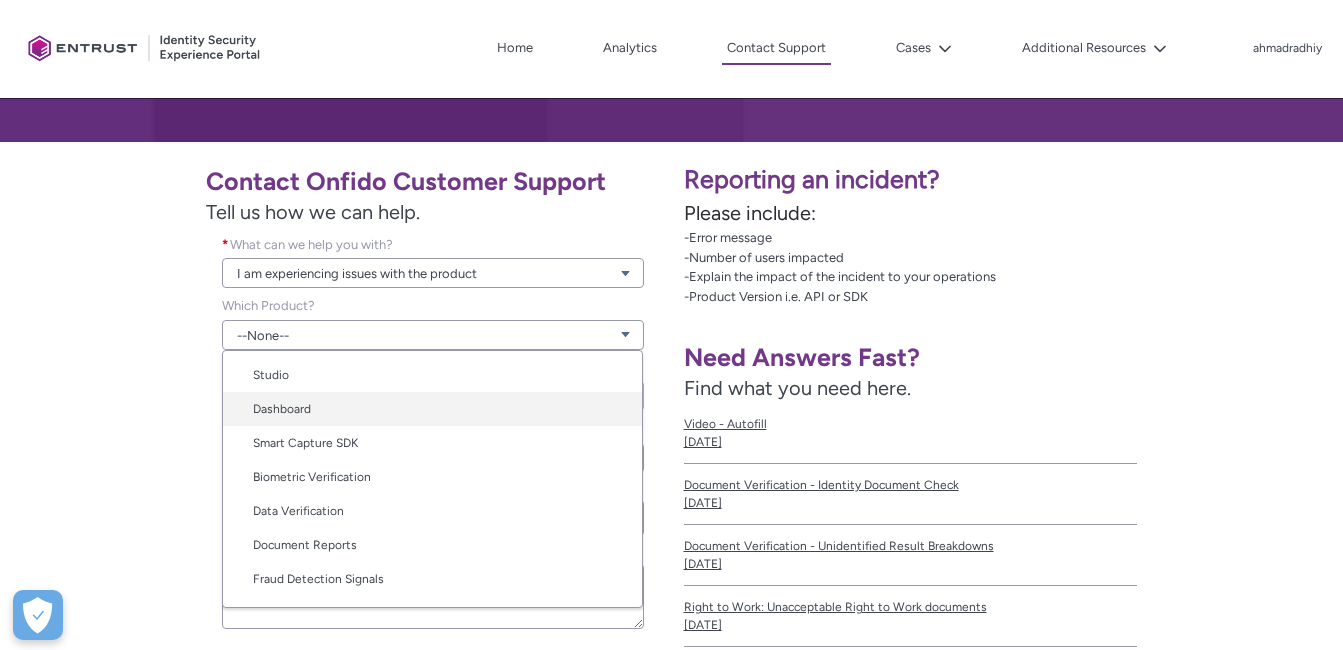 scroll, scrollTop: 100, scrollLeft: 0, axis: vertical 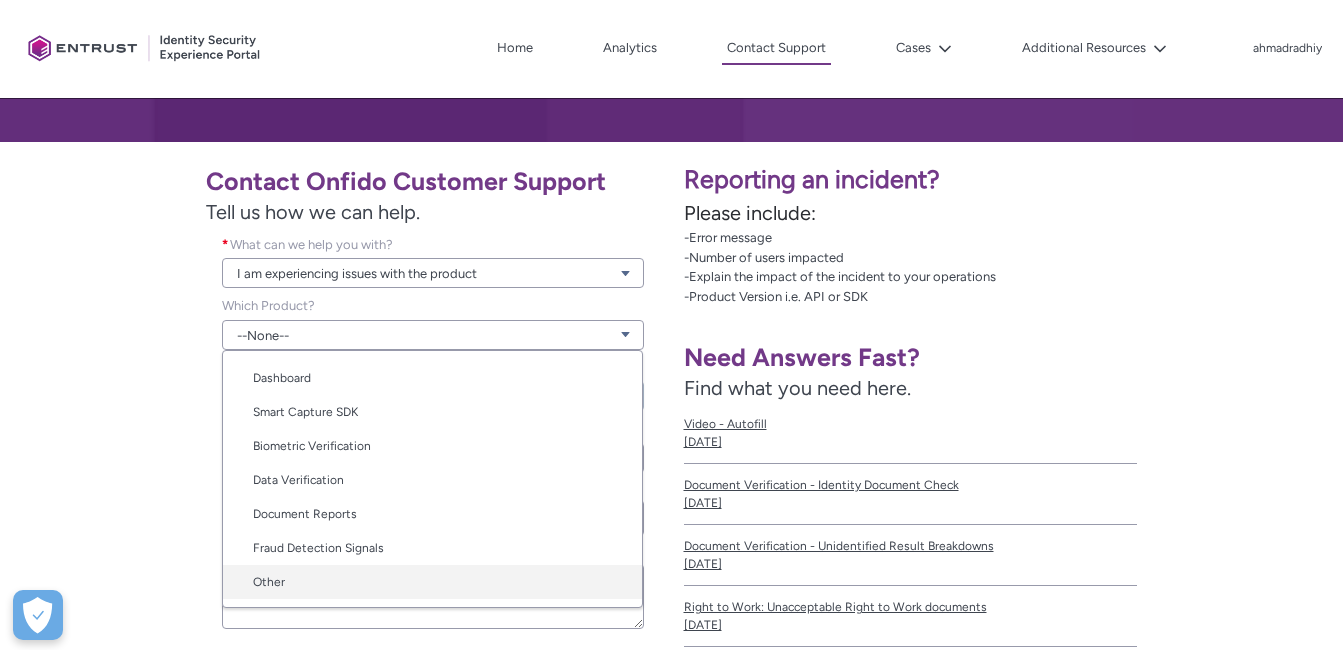 click on "Other" at bounding box center [432, 582] 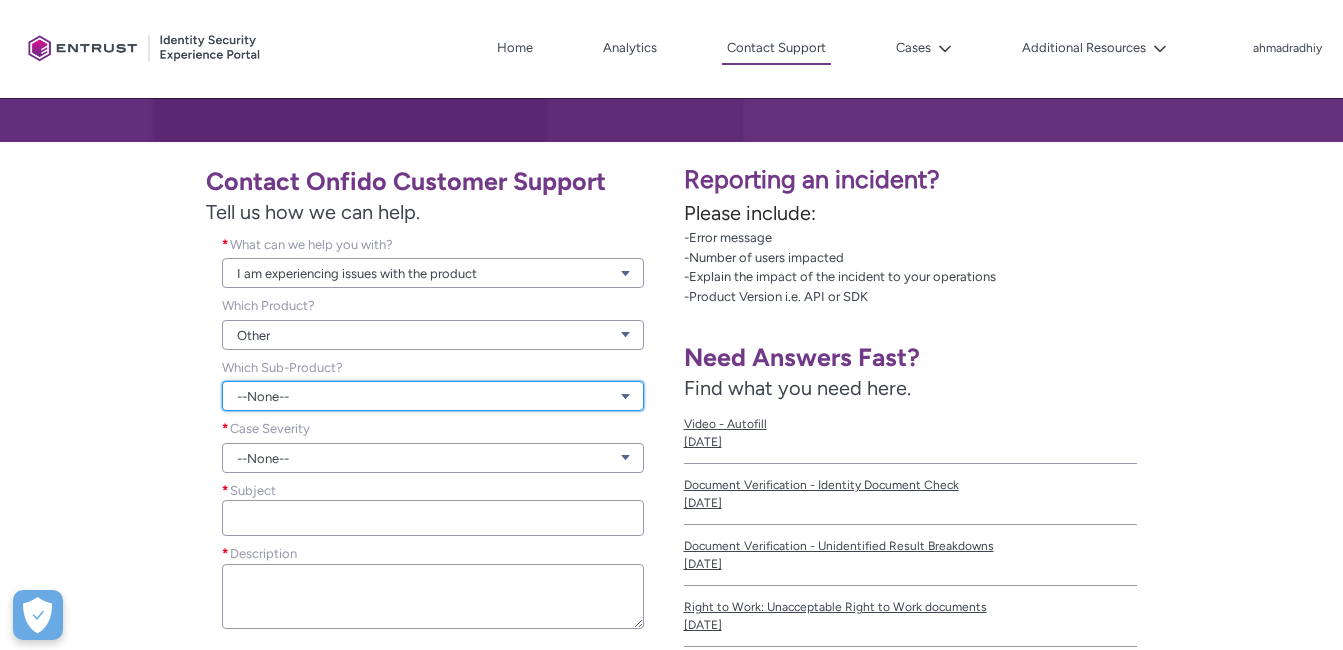 click on "--None--" at bounding box center [432, 396] 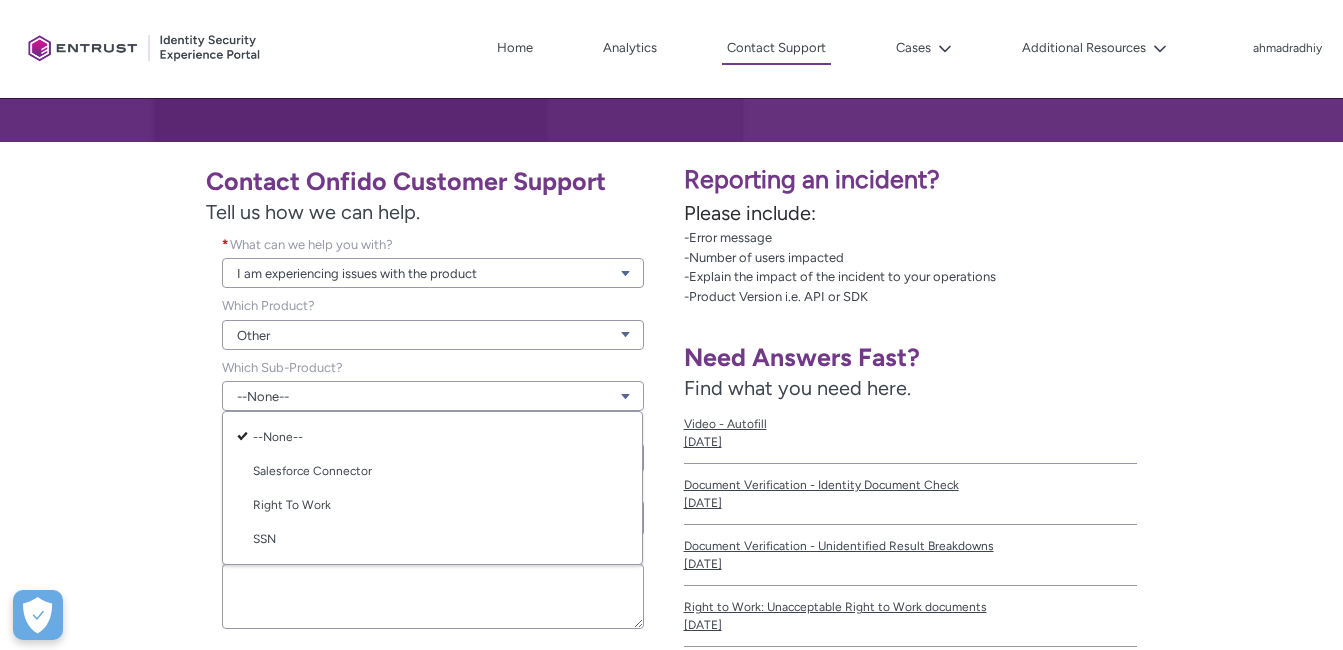 click on "Other" at bounding box center (432, 323) 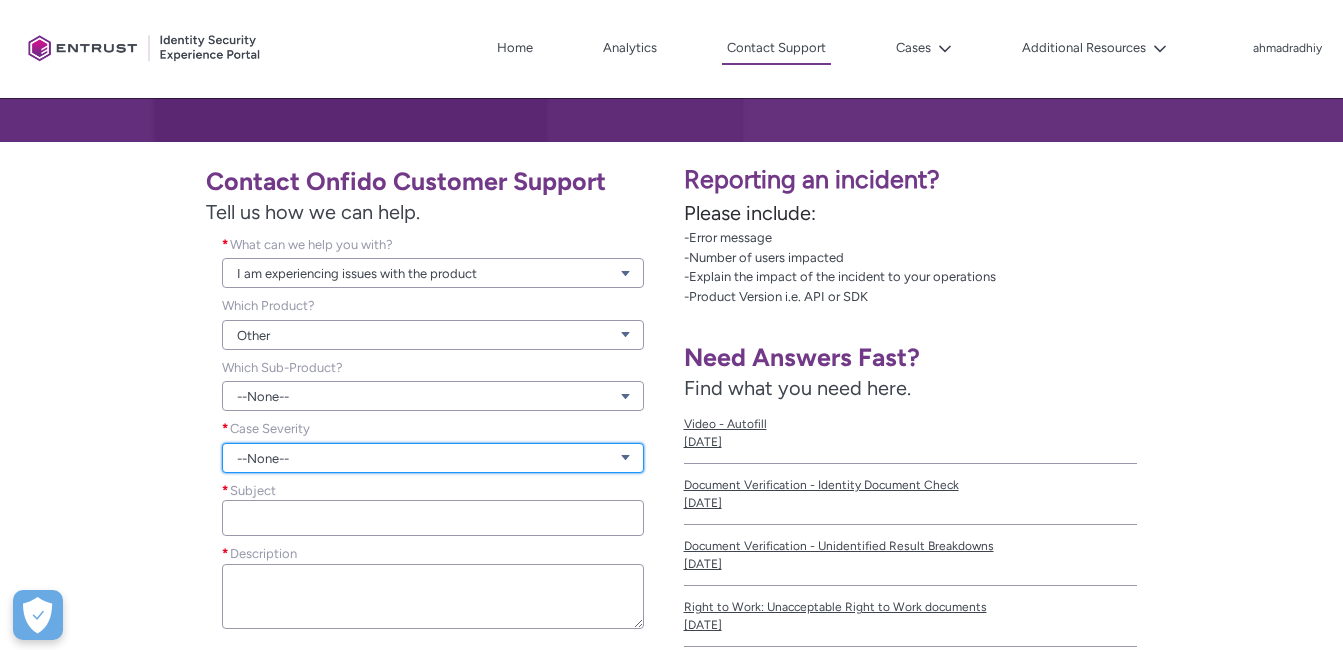 click on "--None--" at bounding box center (432, 458) 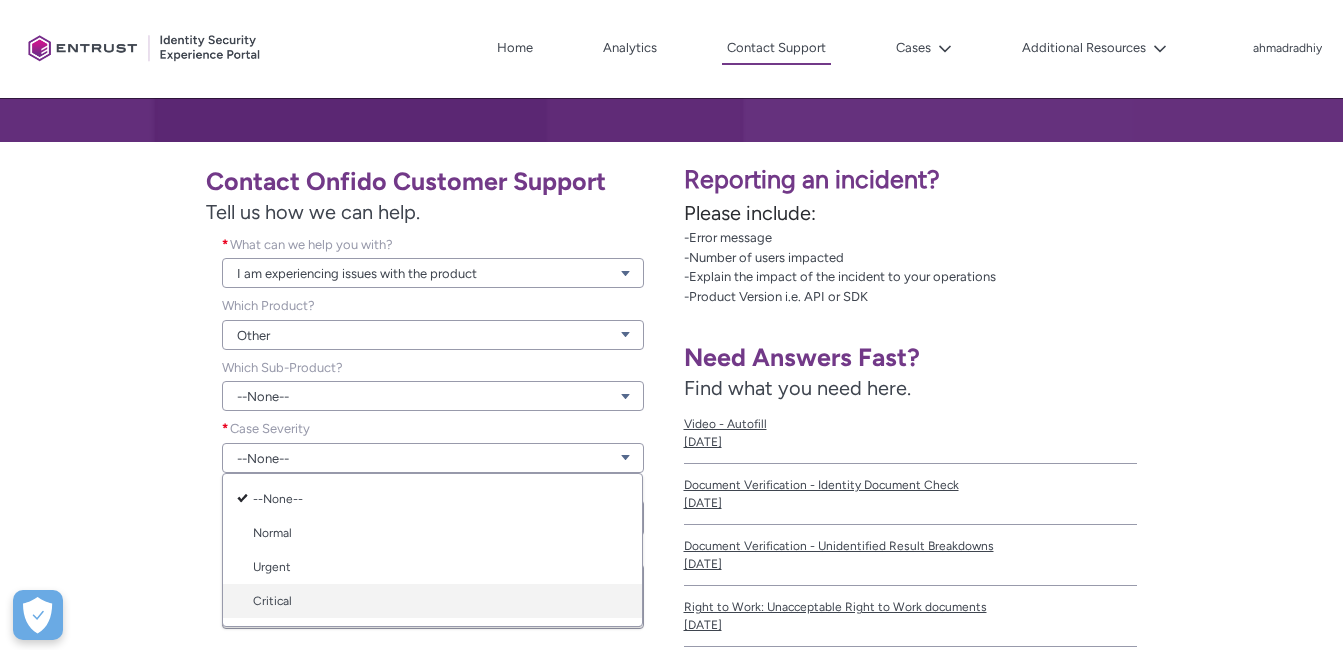 click on "Critical" at bounding box center [432, 601] 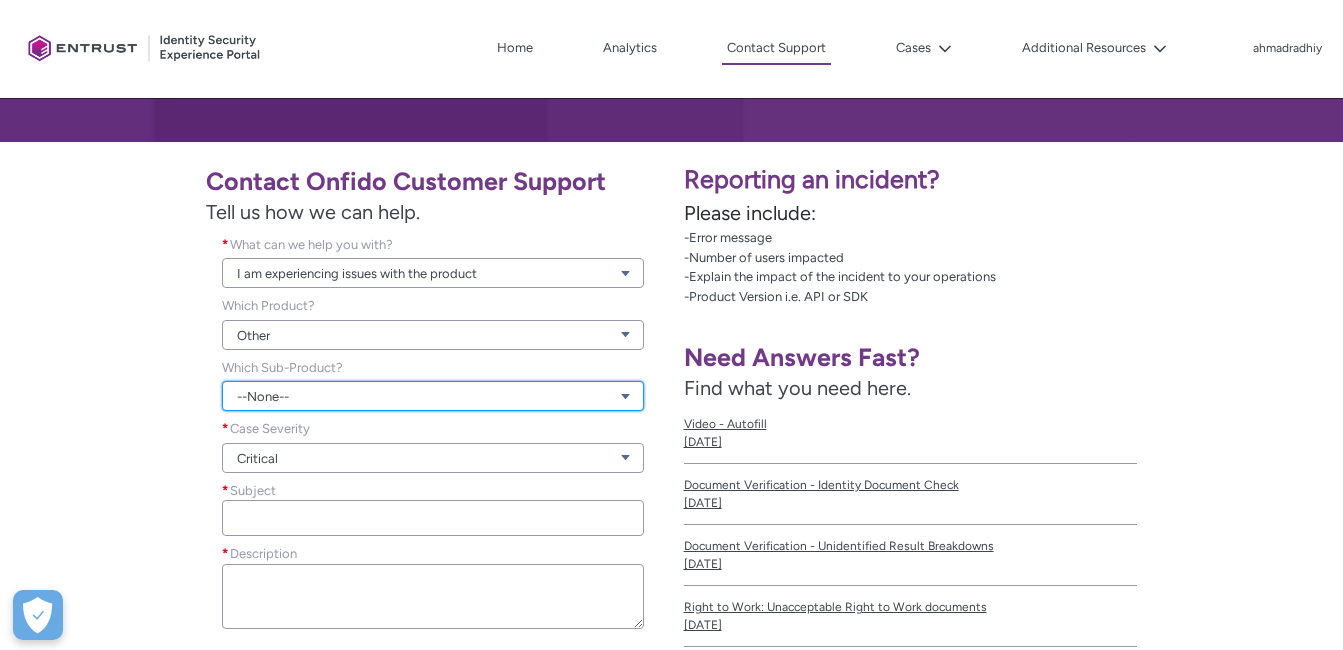 click on "--None--" at bounding box center (432, 396) 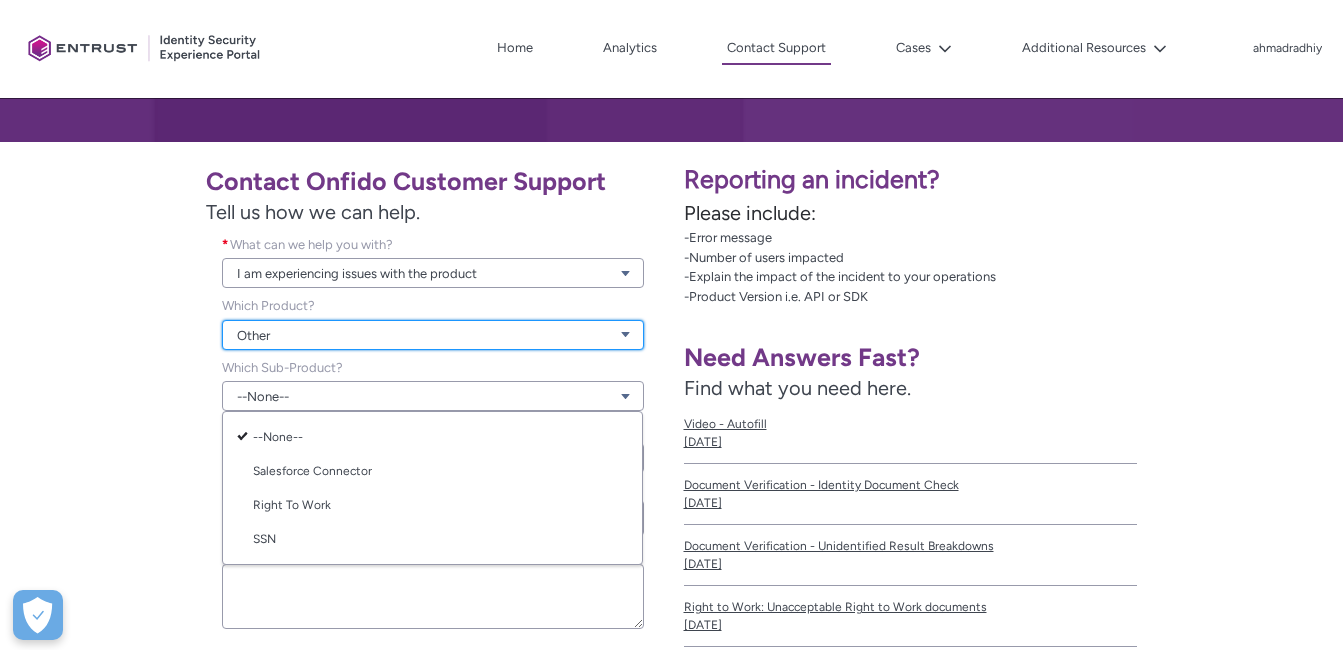 click on "Other" at bounding box center [432, 335] 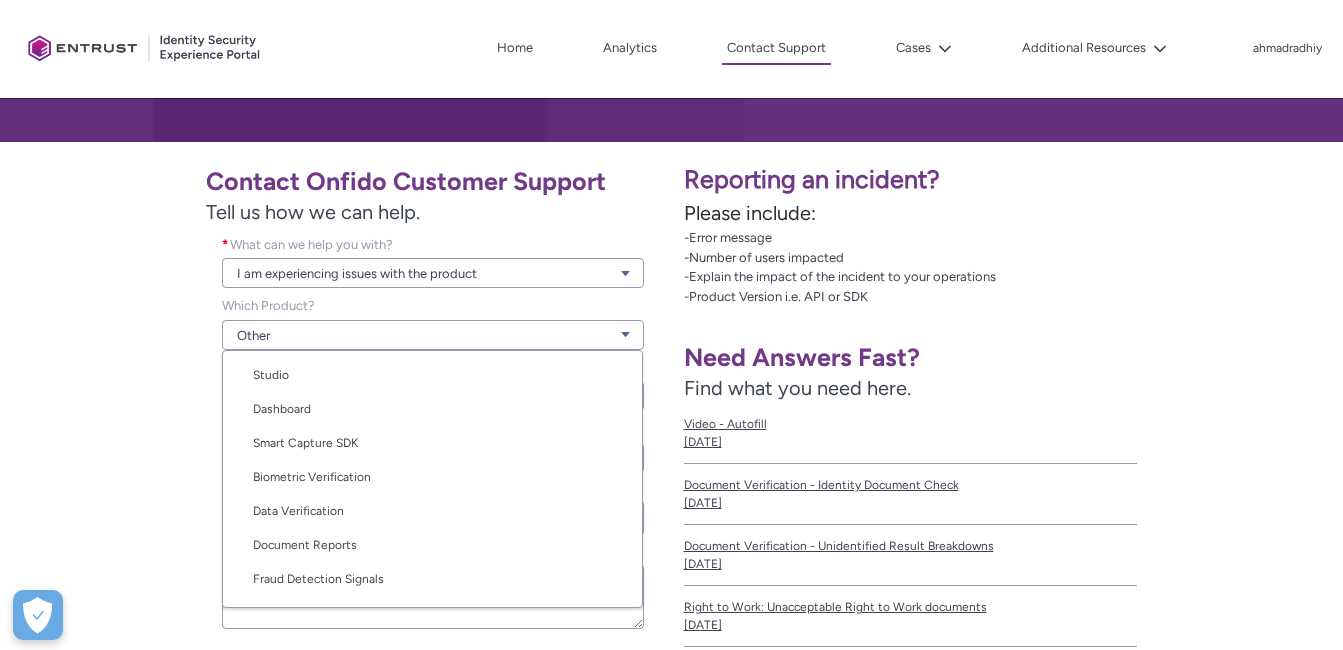 scroll, scrollTop: 100, scrollLeft: 0, axis: vertical 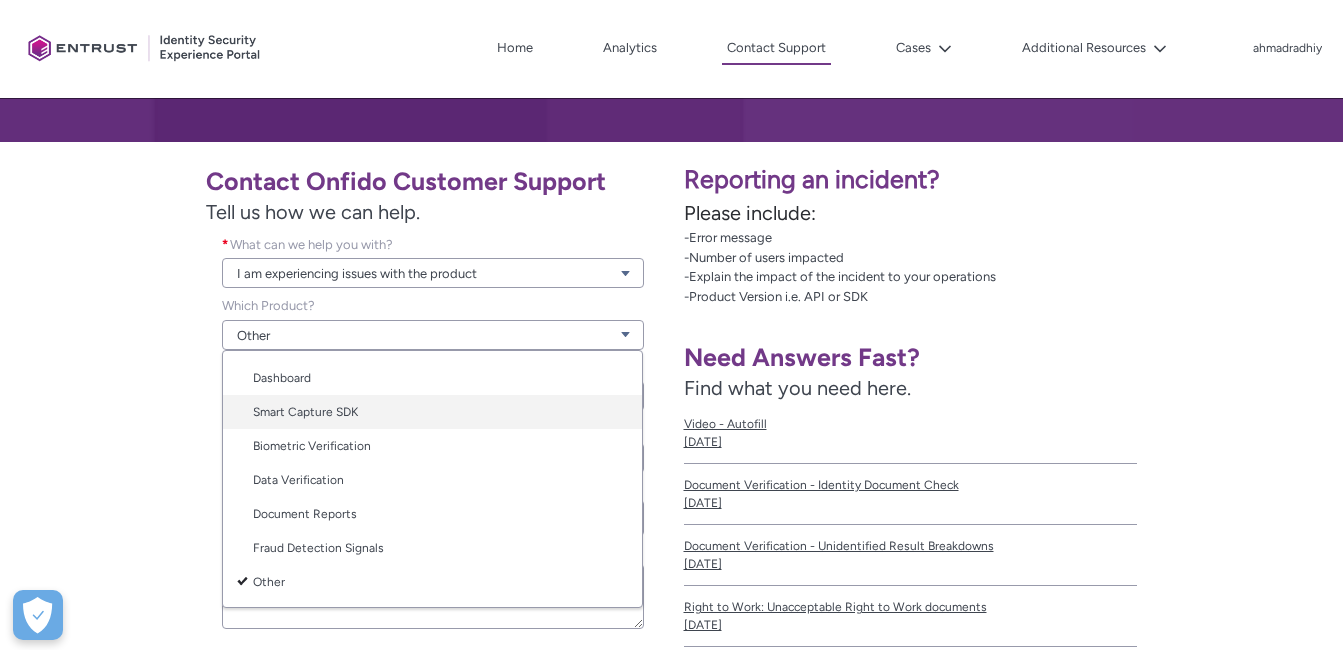 click on "Smart Capture SDK" at bounding box center [432, 412] 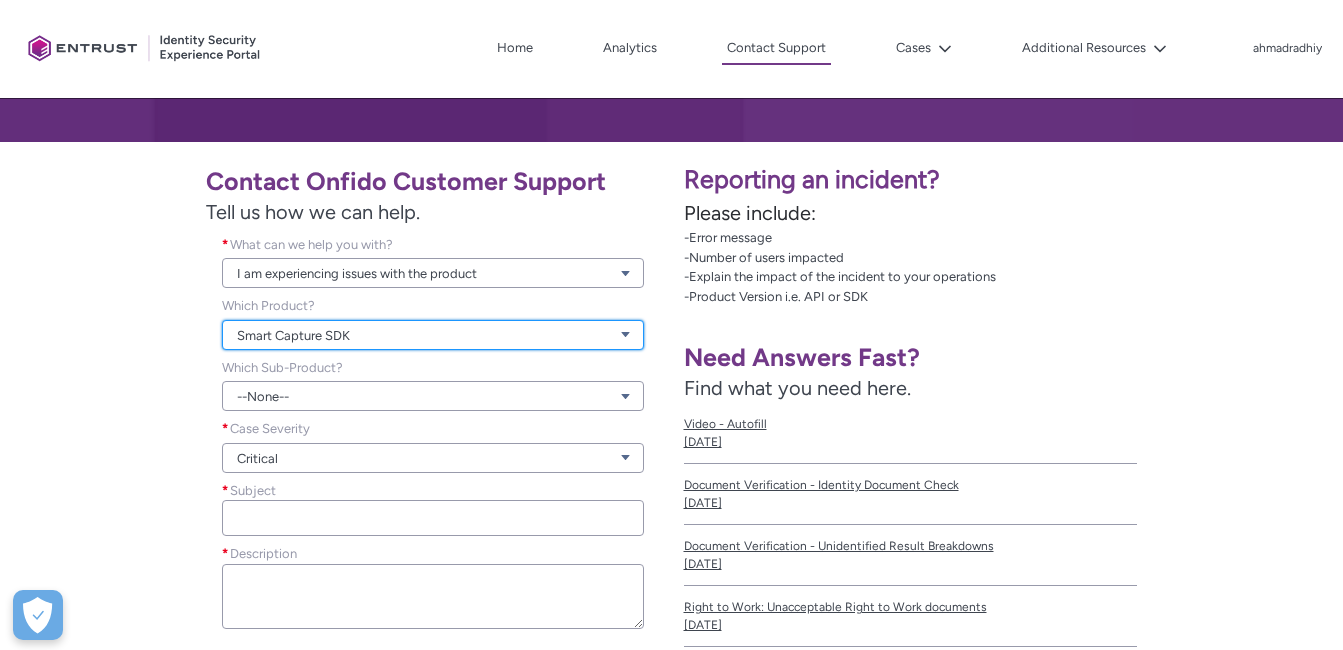 click on "Smart Capture SDK" at bounding box center (432, 335) 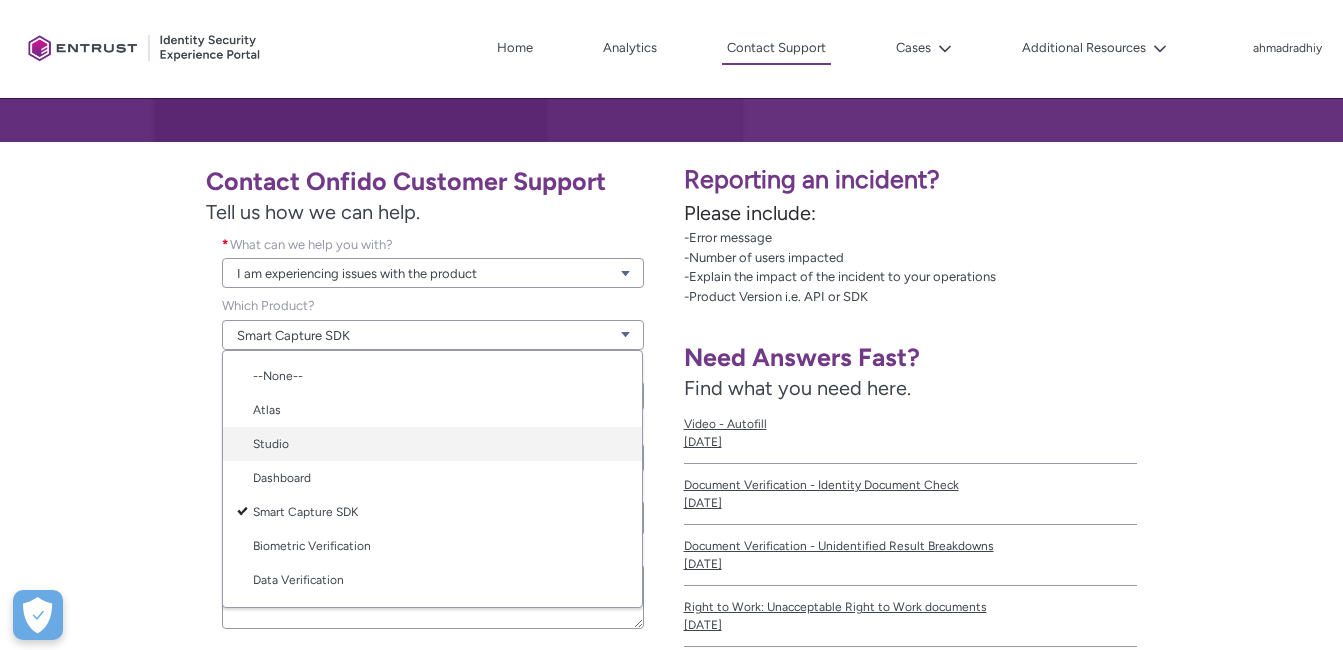 scroll, scrollTop: 100, scrollLeft: 0, axis: vertical 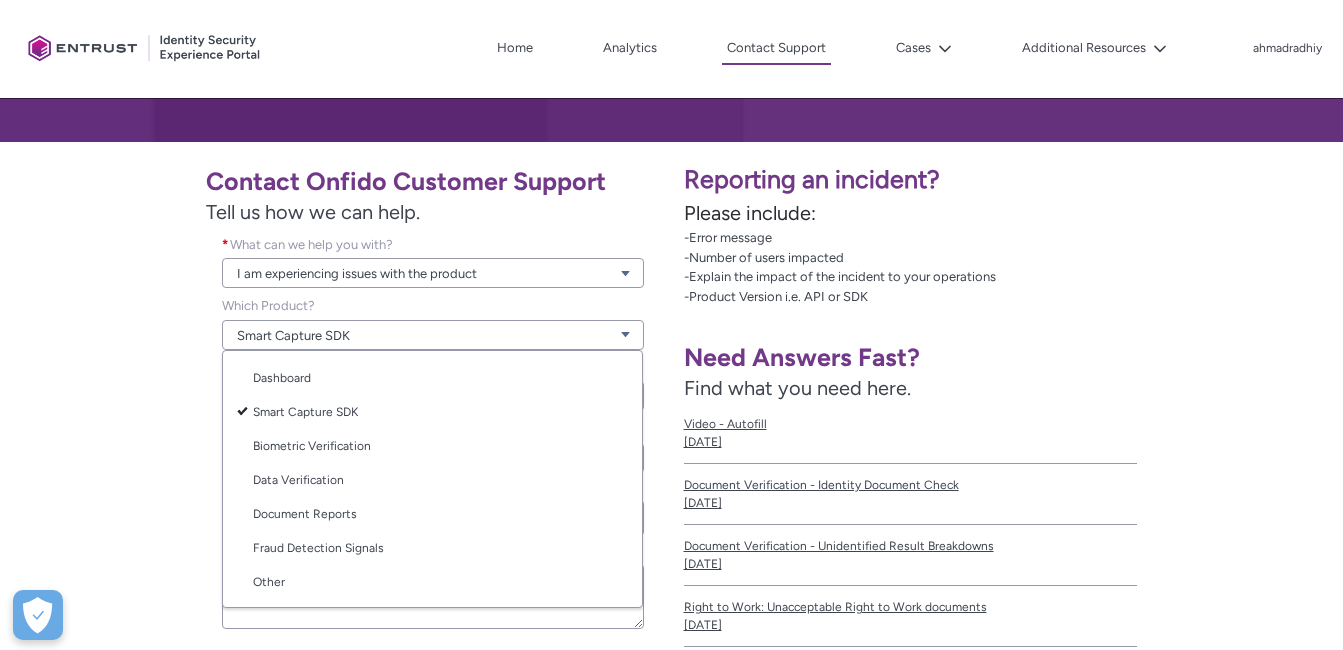 click on "Contact Onfido Customer Support Tell us how we can help. What can we help you with? * I am experiencing issues with the product View all dependencies Which Product? Smart Capture SDK View all dependencies Which Sub-Product? --None-- View all dependencies Case Severity * Critical Subject * Description * Upload File Submit" at bounding box center [336, 448] 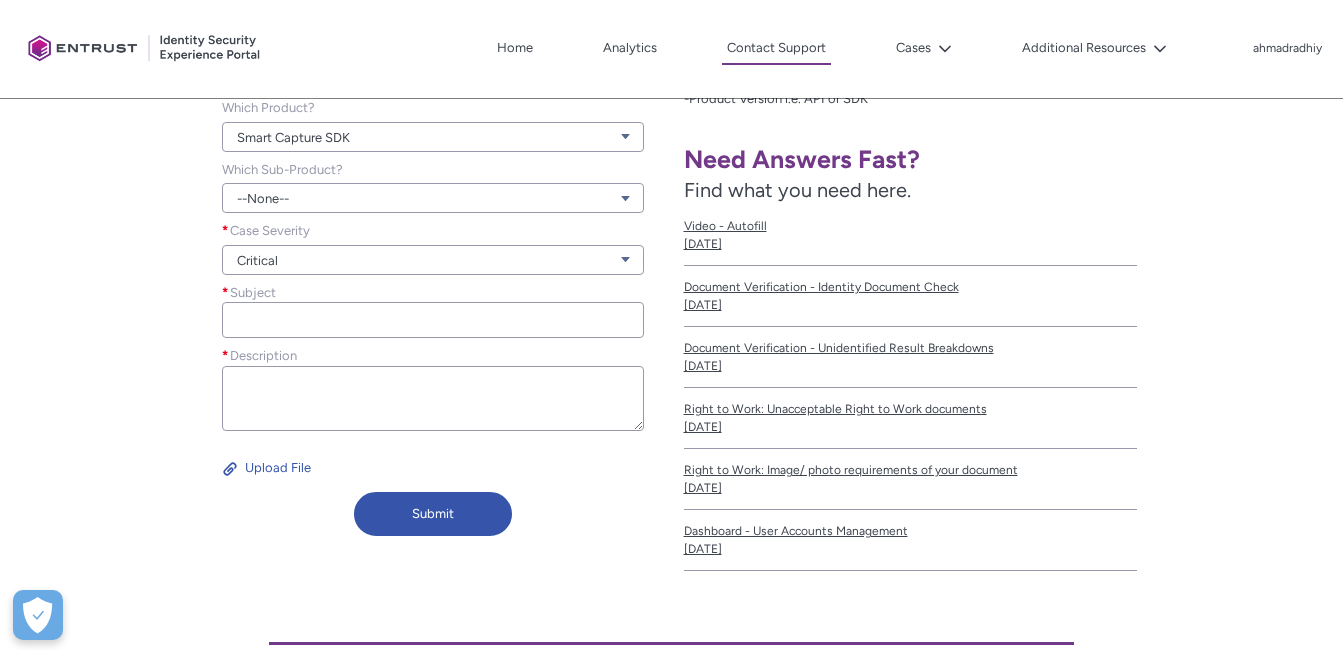 scroll, scrollTop: 500, scrollLeft: 0, axis: vertical 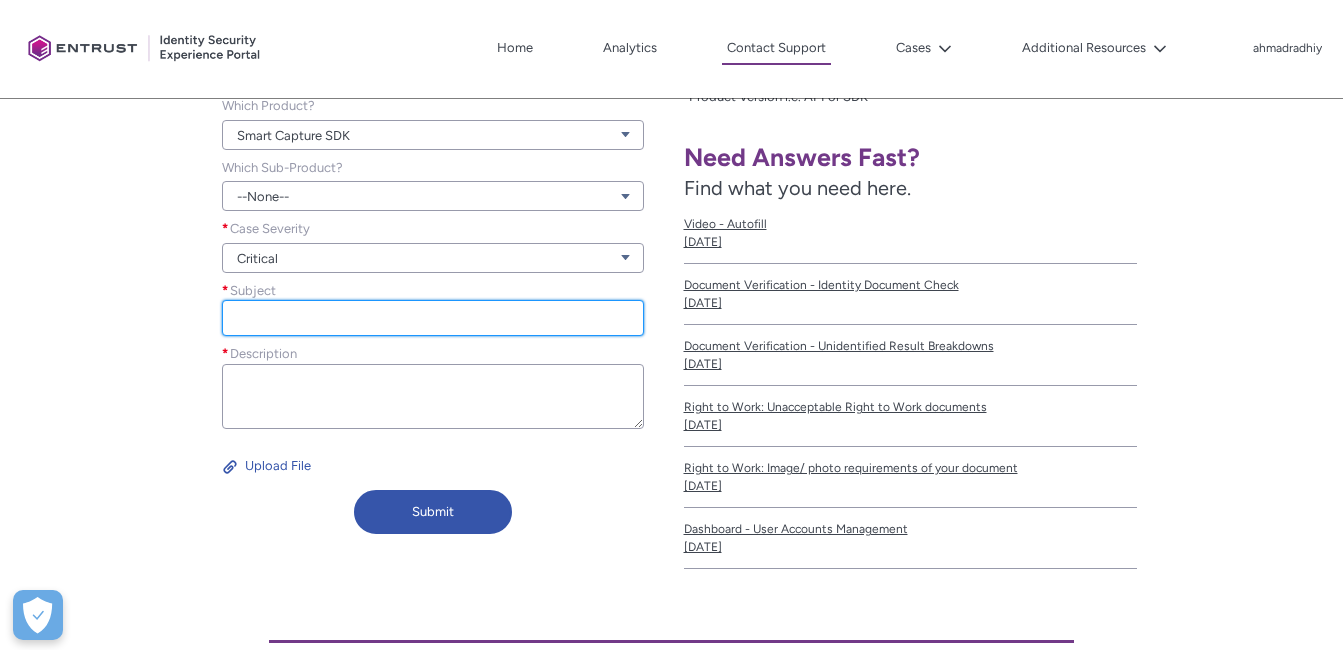 click on "Subject *" at bounding box center [432, 318] 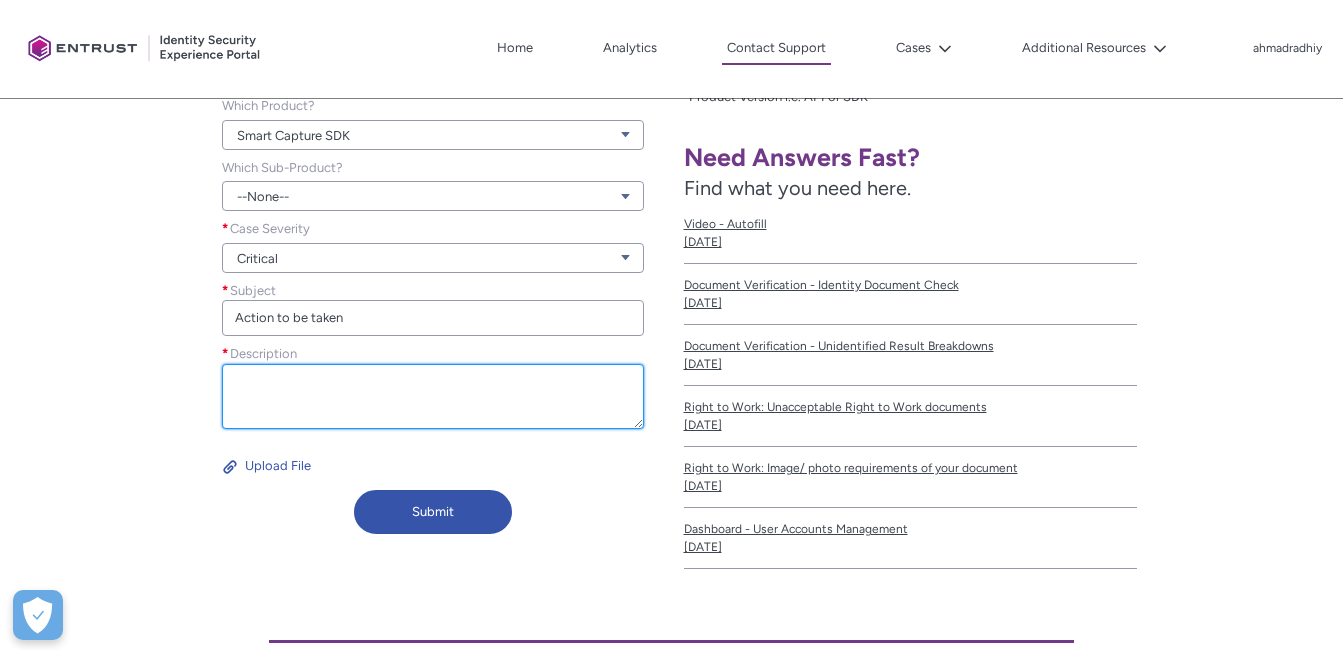 click on "Description *" at bounding box center (432, 396) 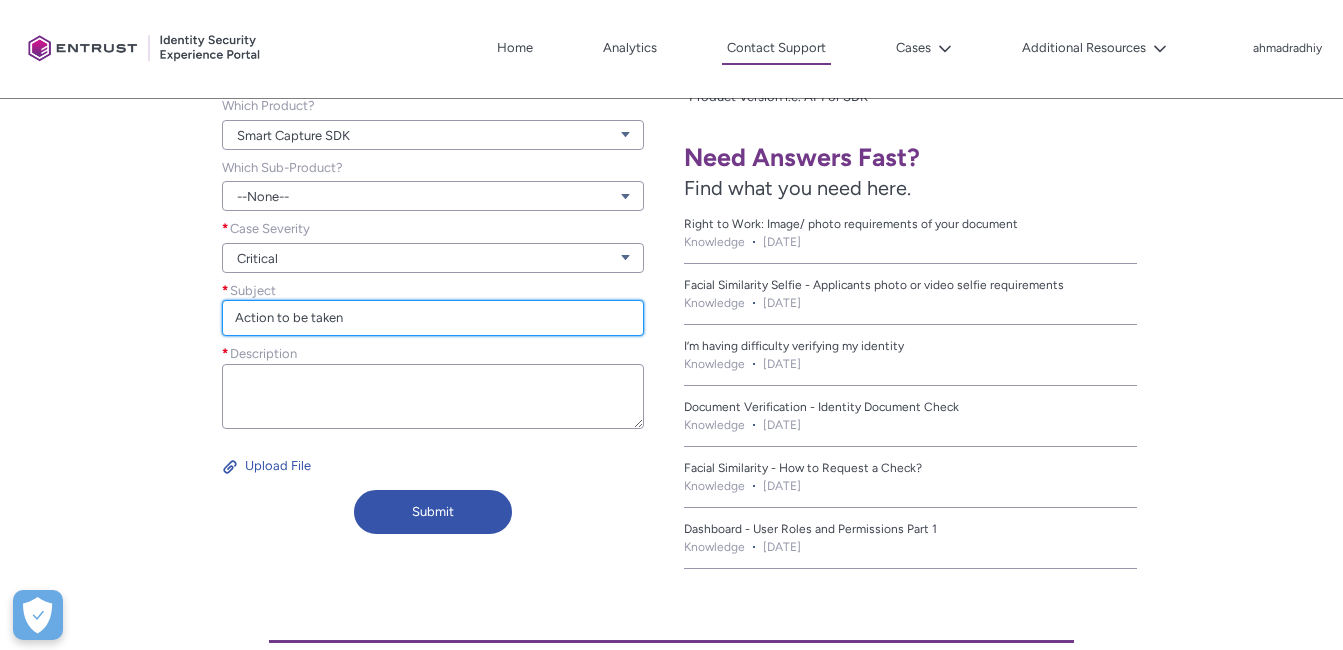 click on "Action to be taken" at bounding box center [432, 318] 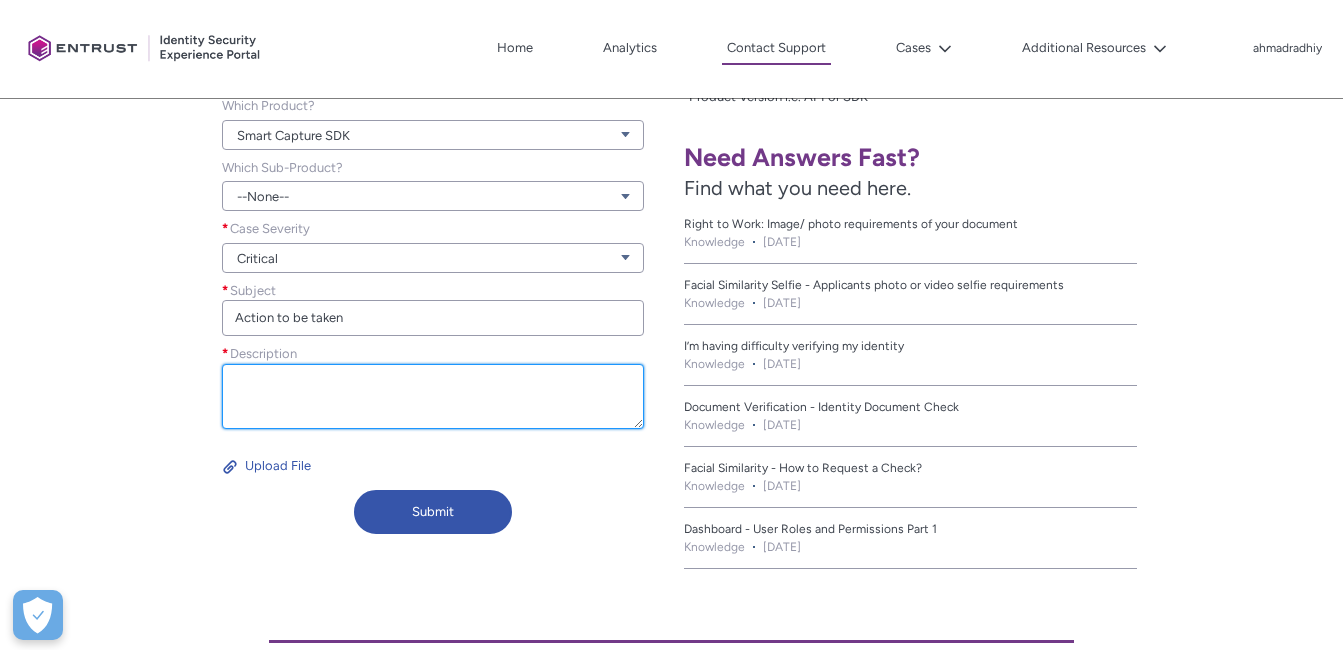 click on "Description *" at bounding box center [432, 396] 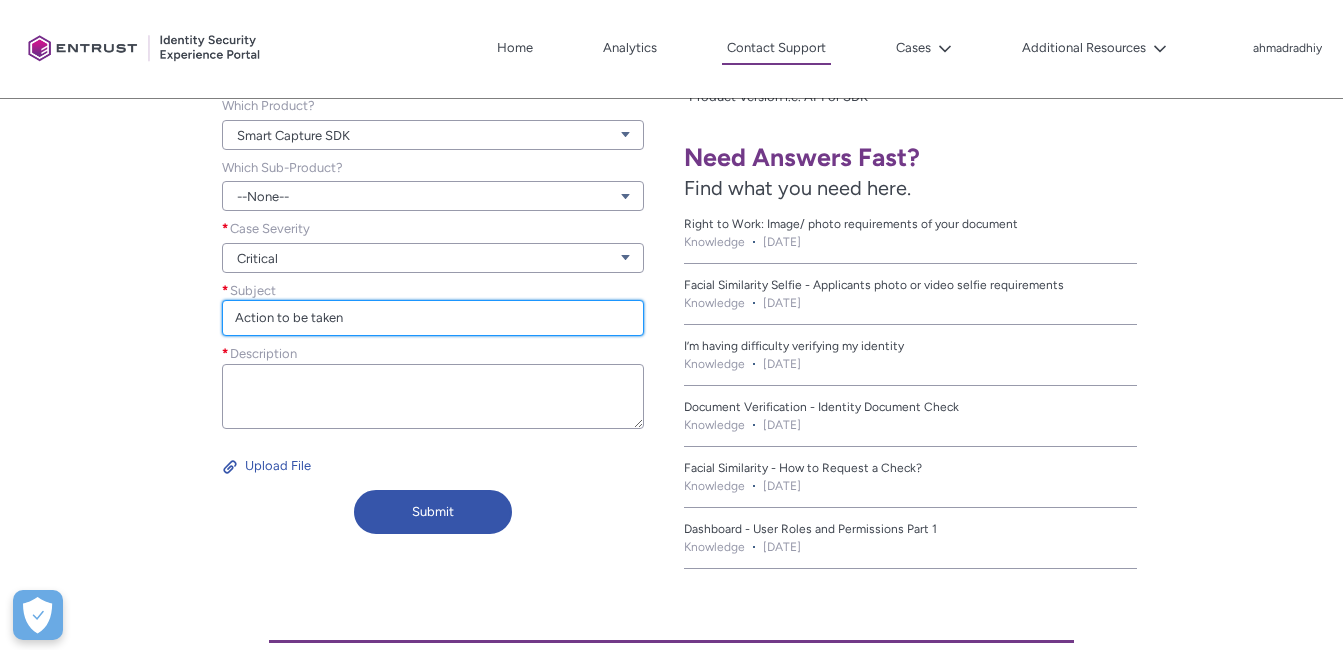 click on "Action to be taken" at bounding box center [432, 318] 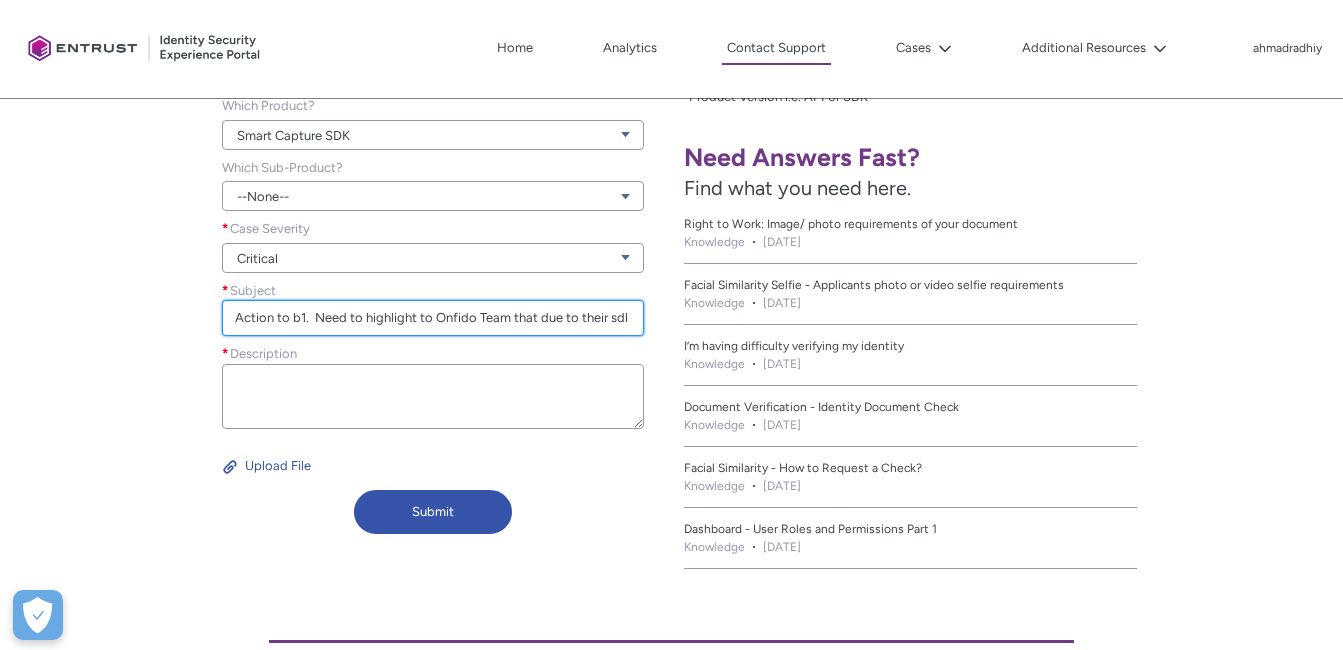 scroll, scrollTop: 0, scrollLeft: 1081, axis: horizontal 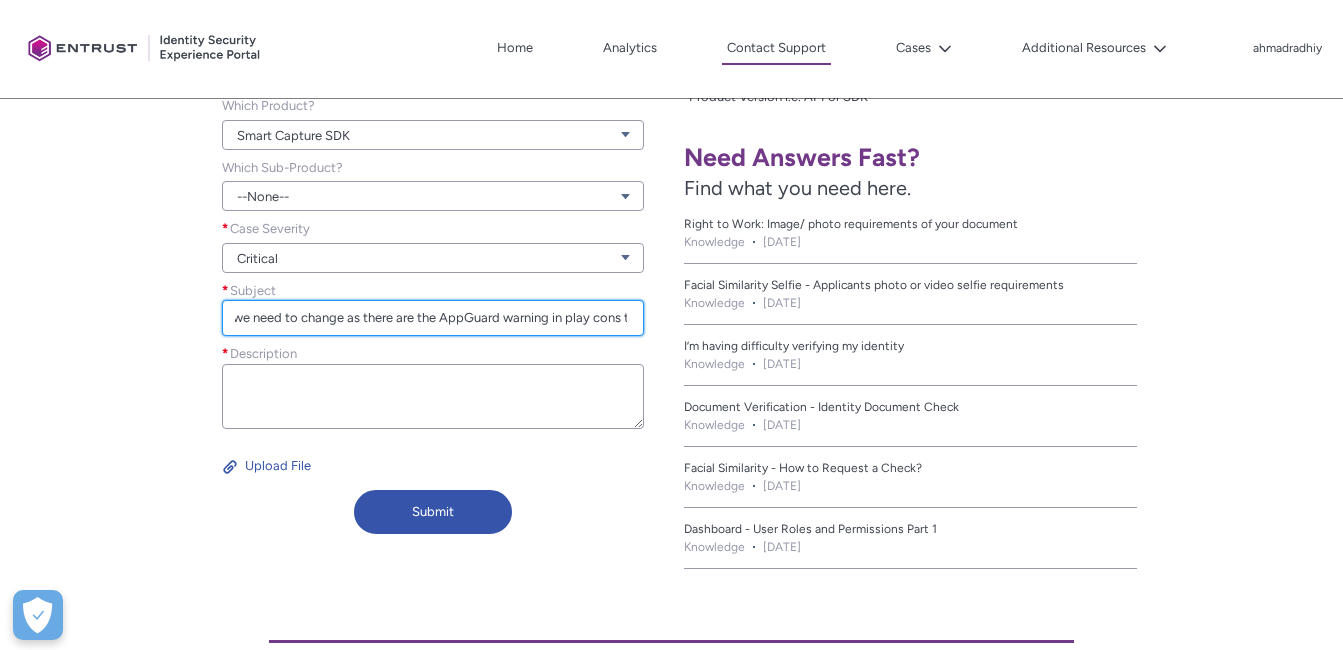 type on "Action to be taken" 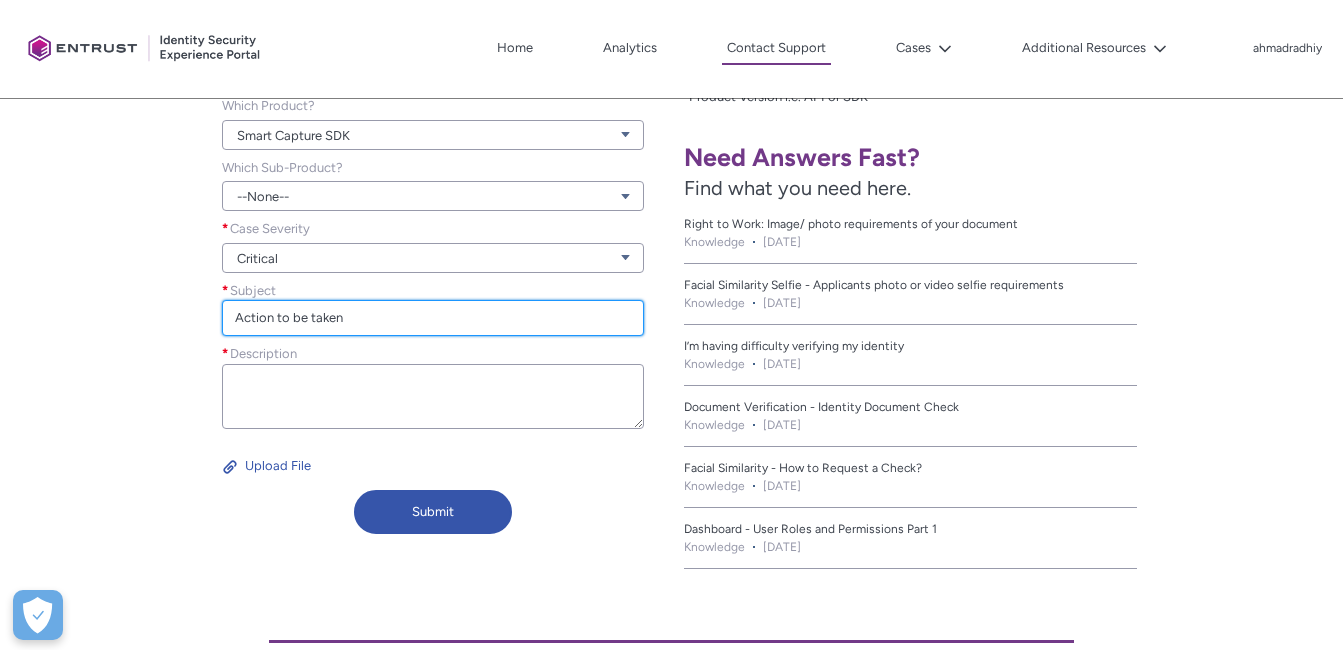 scroll, scrollTop: 0, scrollLeft: 0, axis: both 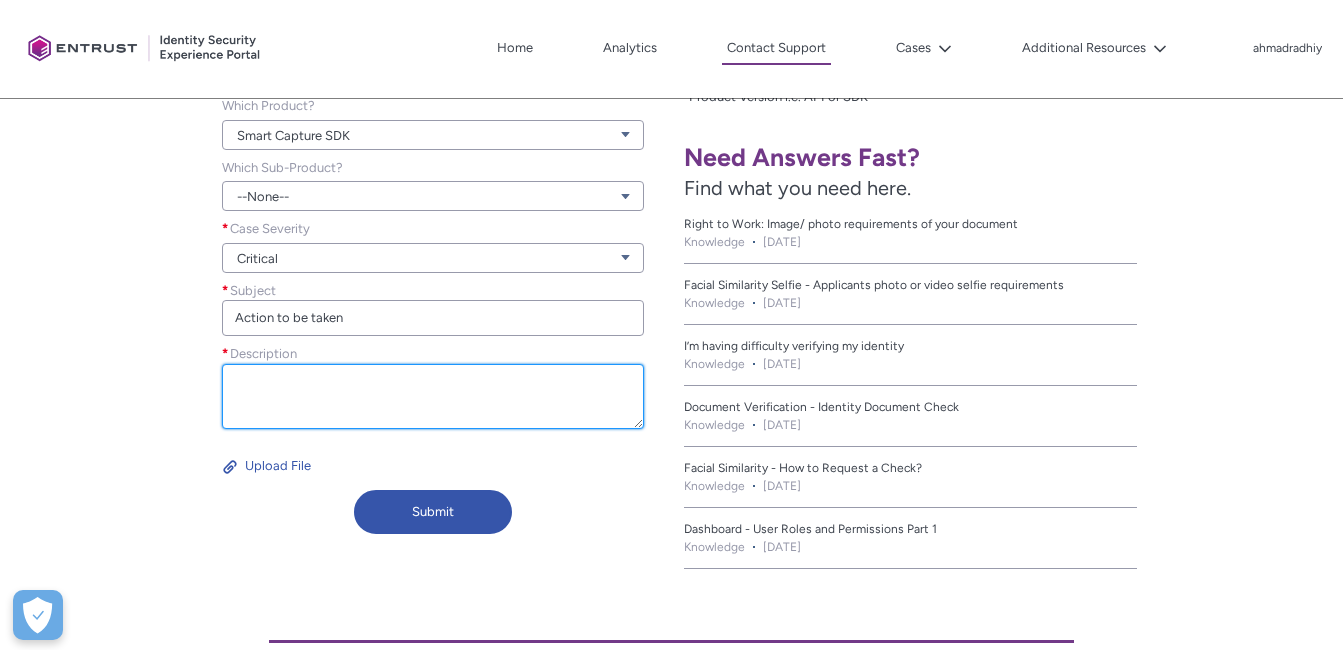 click on "Description *" at bounding box center [432, 396] 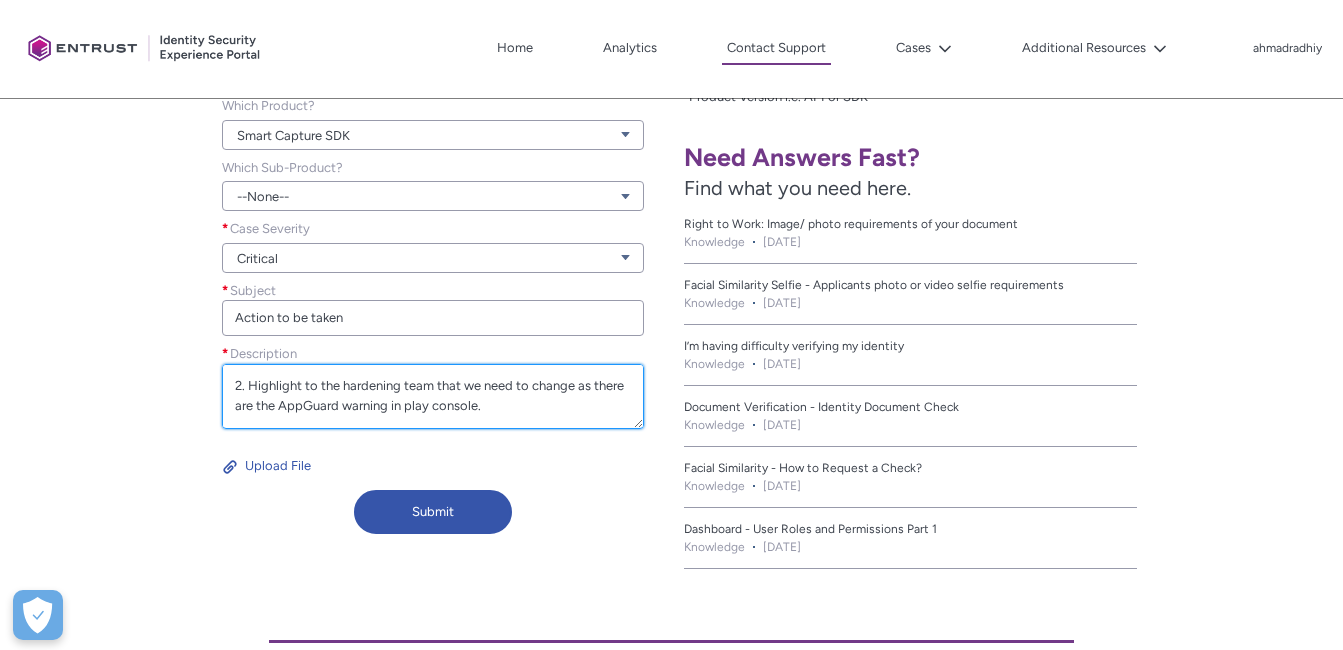 scroll, scrollTop: 0, scrollLeft: 0, axis: both 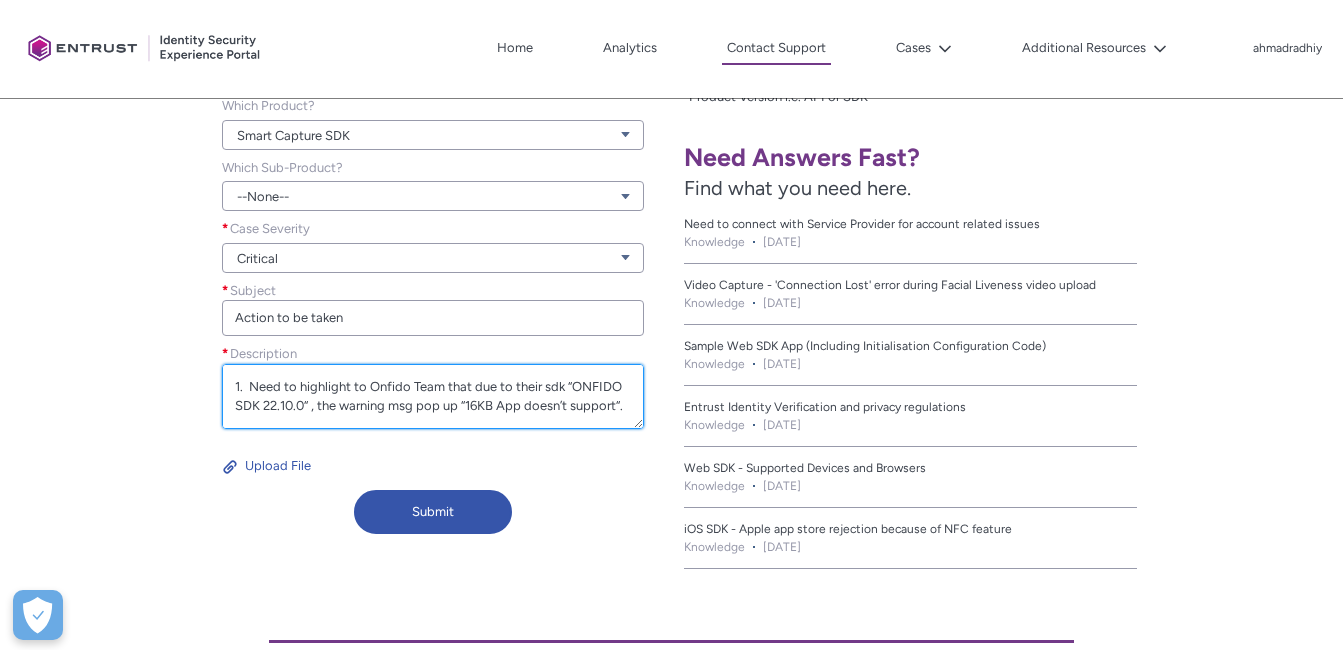 drag, startPoint x: 298, startPoint y: 389, endPoint x: 396, endPoint y: 388, distance: 98.005104 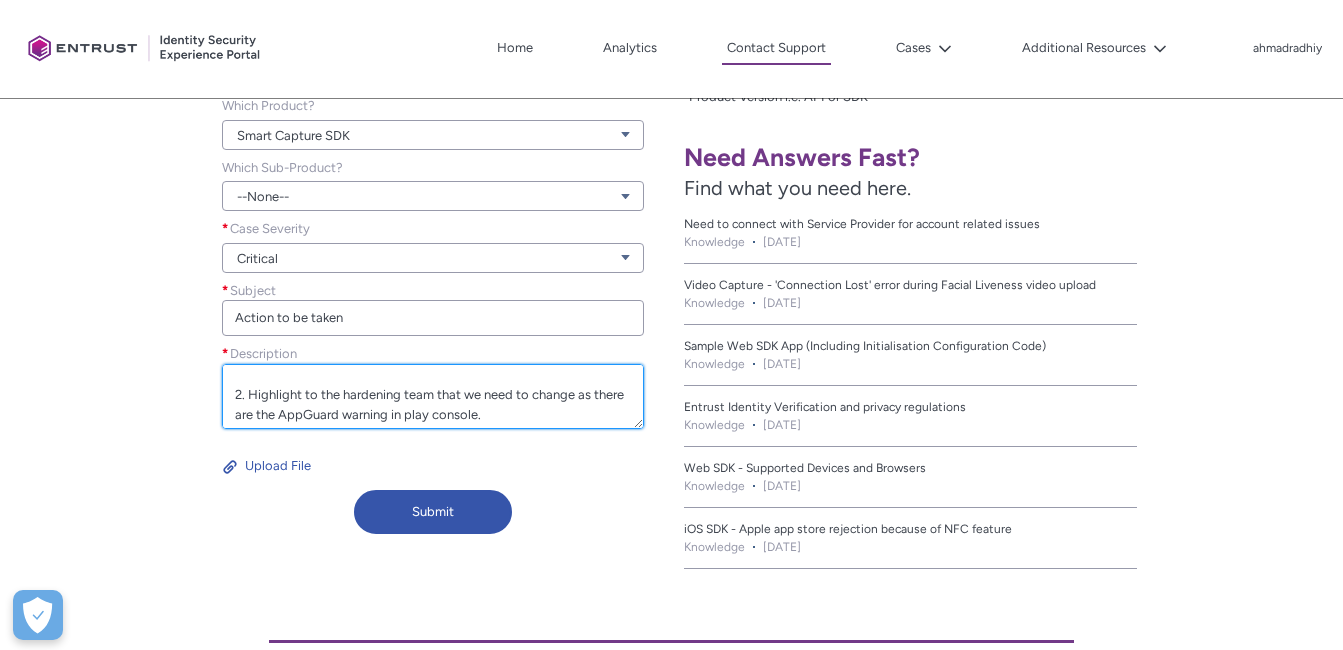 scroll, scrollTop: 78, scrollLeft: 0, axis: vertical 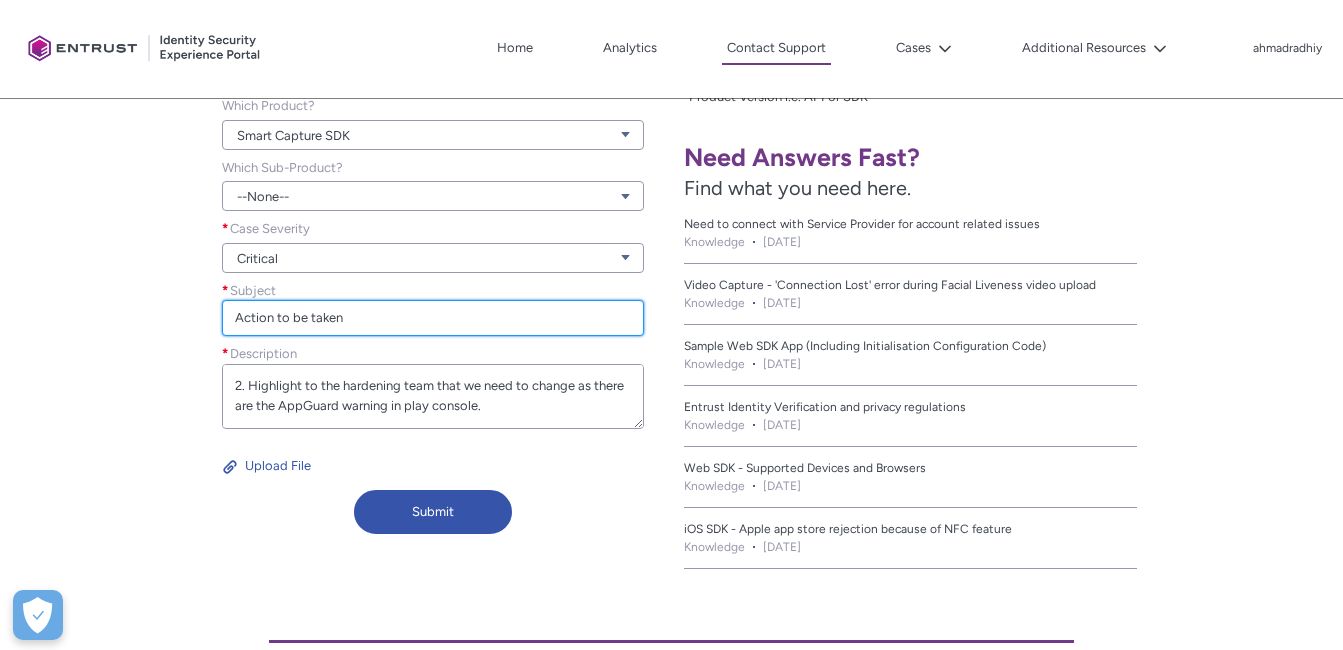 type on "1.  Need to highlight to Onfido Team that due to their sdk “ONFIDO SDK 22.10.0“ , the warning msg pop up “16KB App doesn’t support“.
2. Highlight to the hardening team that we need to change as there are the AppGuard warning in play console." 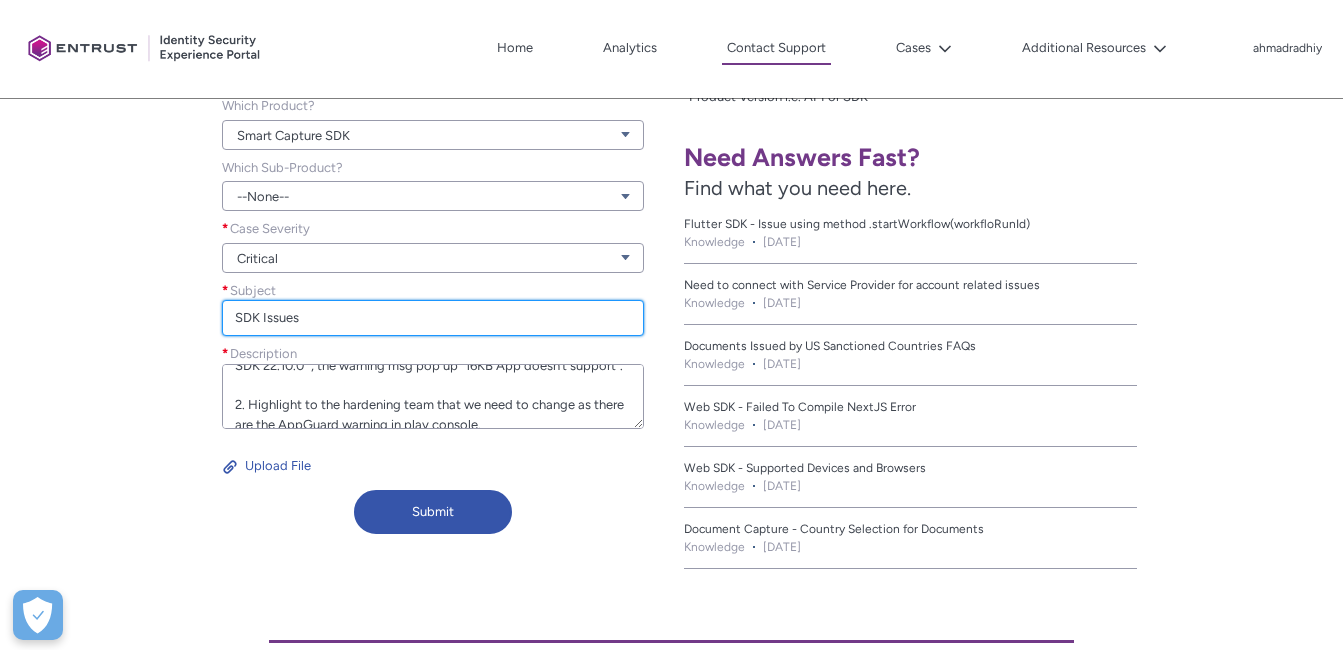 scroll, scrollTop: 78, scrollLeft: 0, axis: vertical 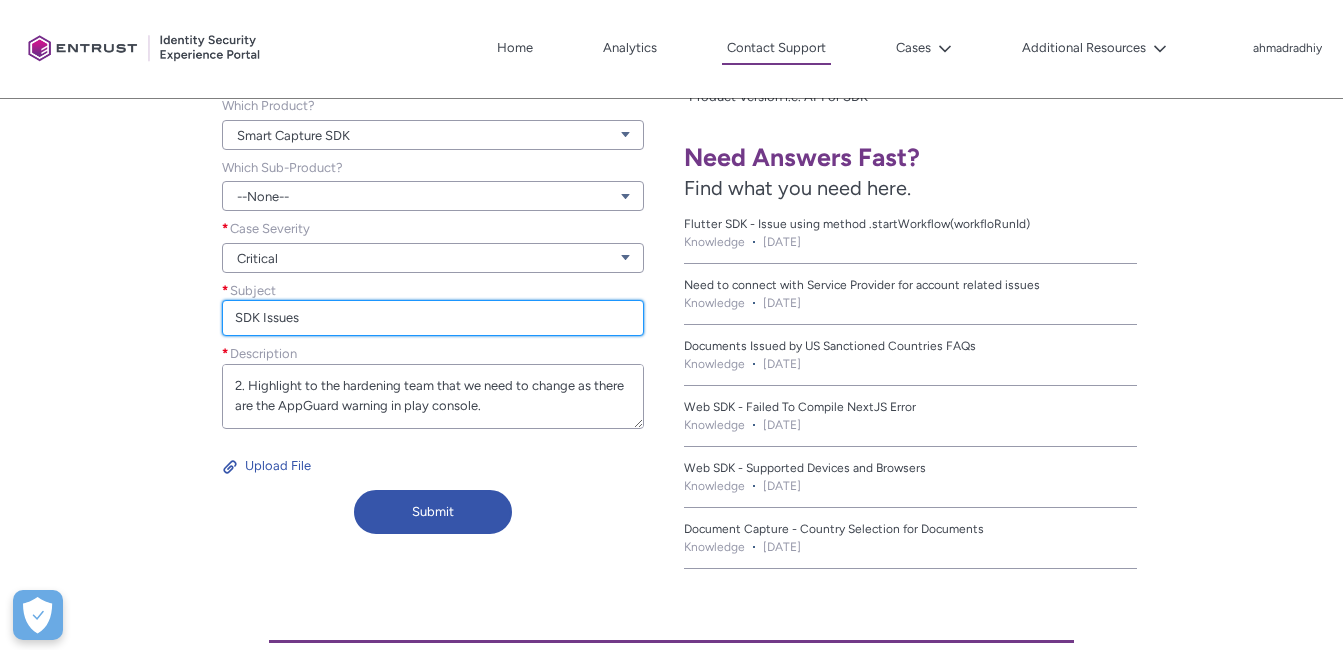 type on "SDK Issues" 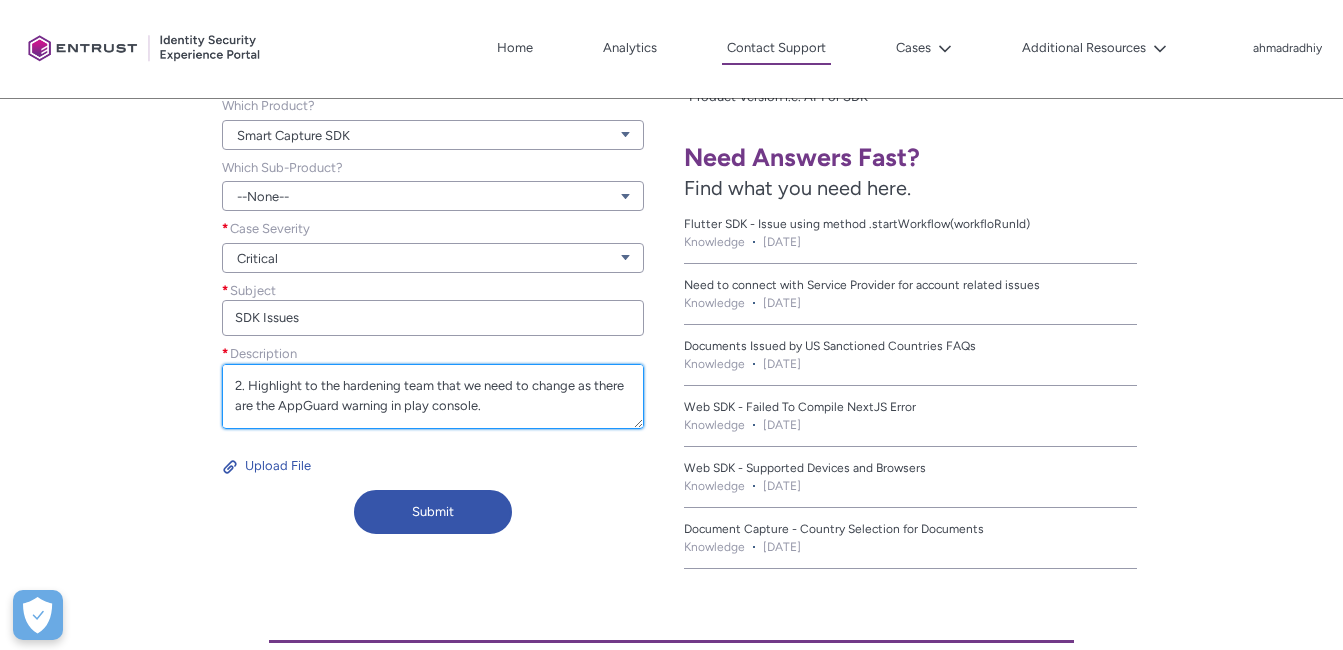 click on "1.  Need to highlight to Onfido Team that due to their sdk “ONFIDO SDK 22.10.0“ , the warning msg pop up “16KB App doesn’t support“.
2. Highlight to the hardening team that we need to change as there are the AppGuard warning in play console." at bounding box center [432, 396] 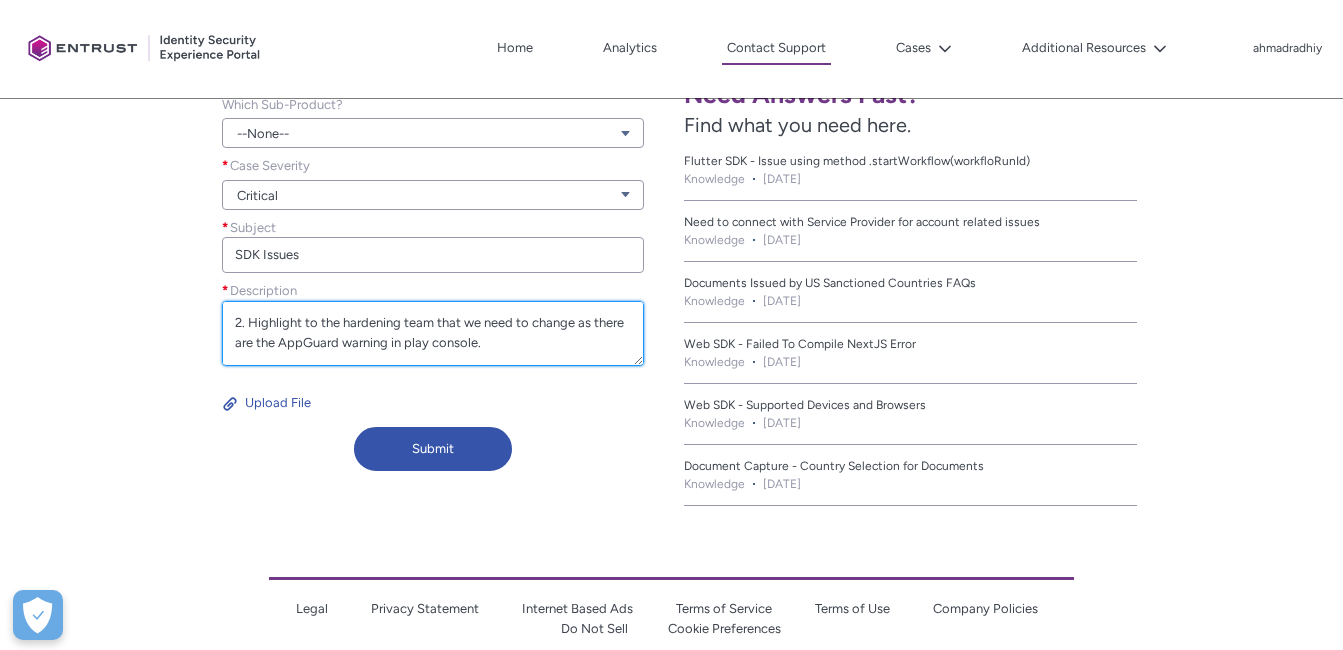 scroll, scrollTop: 629, scrollLeft: 0, axis: vertical 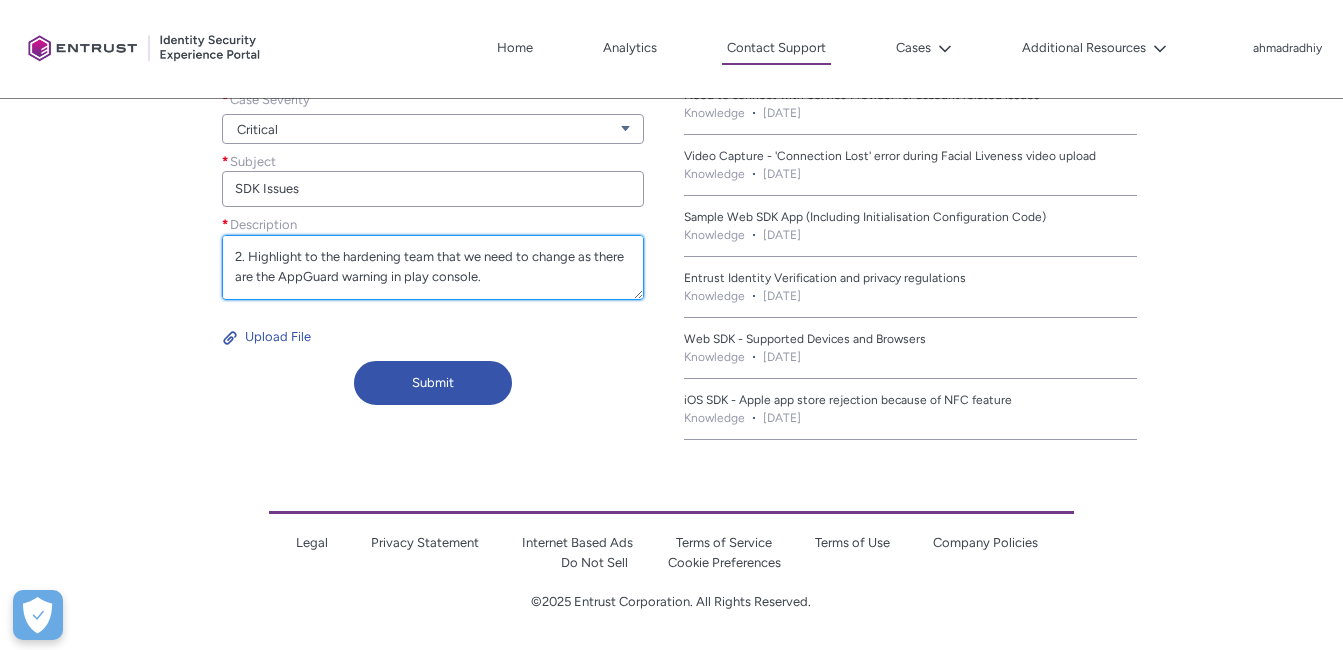 paste on "The details are as below:::::
Upon analysing the apk, the app doesnot support 16KB devices. Upon deep scan and analysing in depth, the main issue is with the onfido sdk which is of version 22.3.0 and rootbeer lib with version 0.0.8.
This issue has been solved in rootbeer version 0.1.1. But still the problem lies in onfido sdk latest version 22.10.0 which need to be highlighted to the onfido support team." 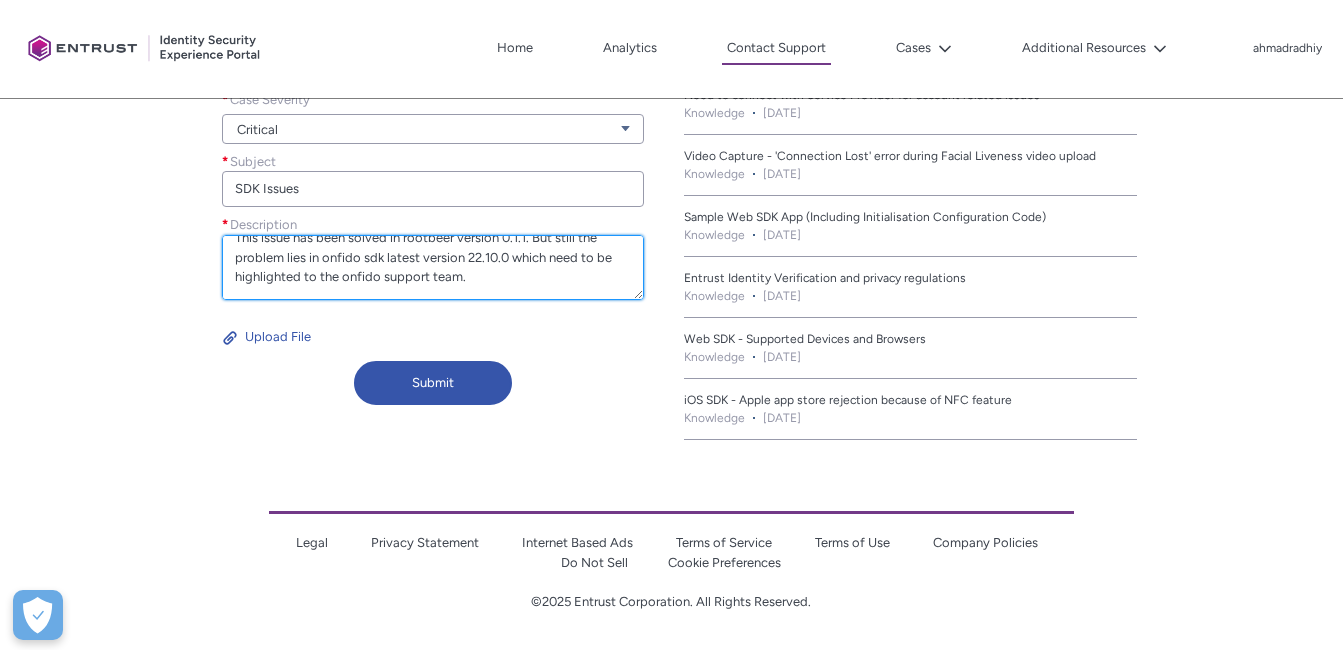 scroll, scrollTop: 317, scrollLeft: 0, axis: vertical 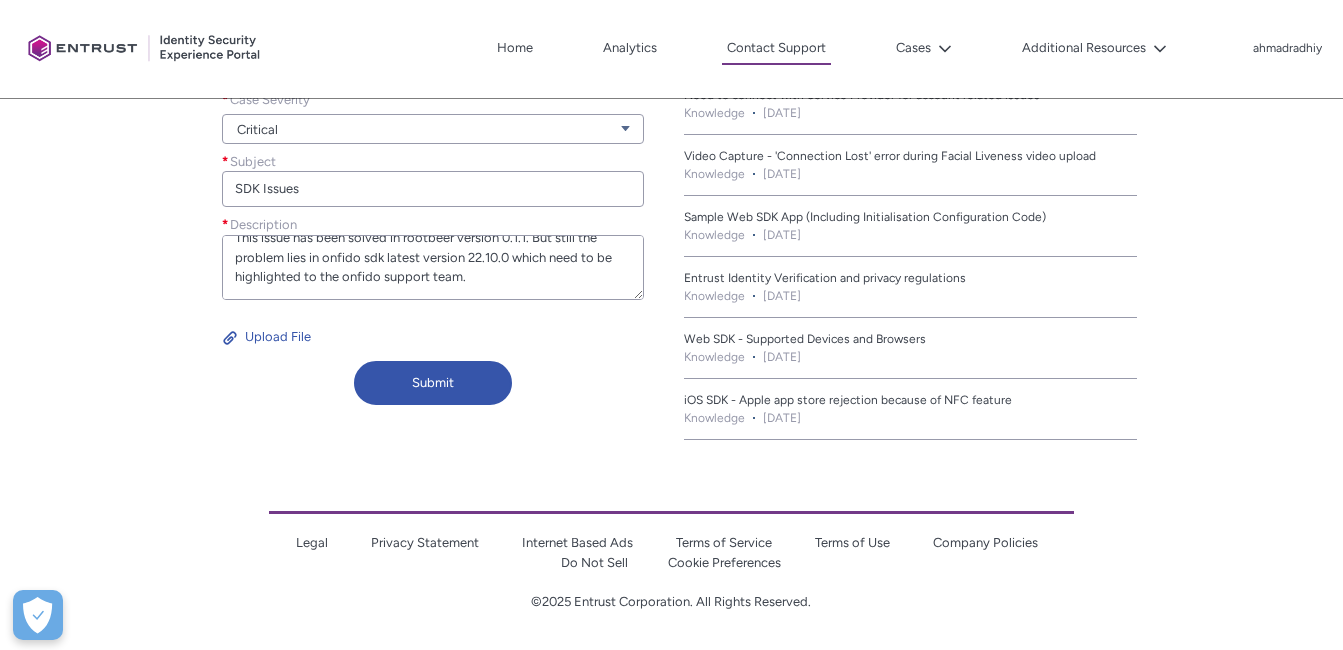type on "1.  Need to highlight to Onfido Team that due to their sdk “ONFIDO SDK 22.10.0“ , the warning msg pop up “16KB App doesn’t support“.
2. Highlight to the hardening team that we need to change as there are the AppGuard warning in play console.
The details are as below:::::
Upon analysing the apk, the app doesnot support 16KB devices. Upon deep scan and analysing in depth, the main issue is with the onfido sdk which is of version 22.3.0 and rootbeer lib with version 0.0.8.
This issue has been solved in rootbeer version 0.1.1. But still the problem lies in onfido sdk latest version 22.10.0 which need to be highlighted to the onfido support team." 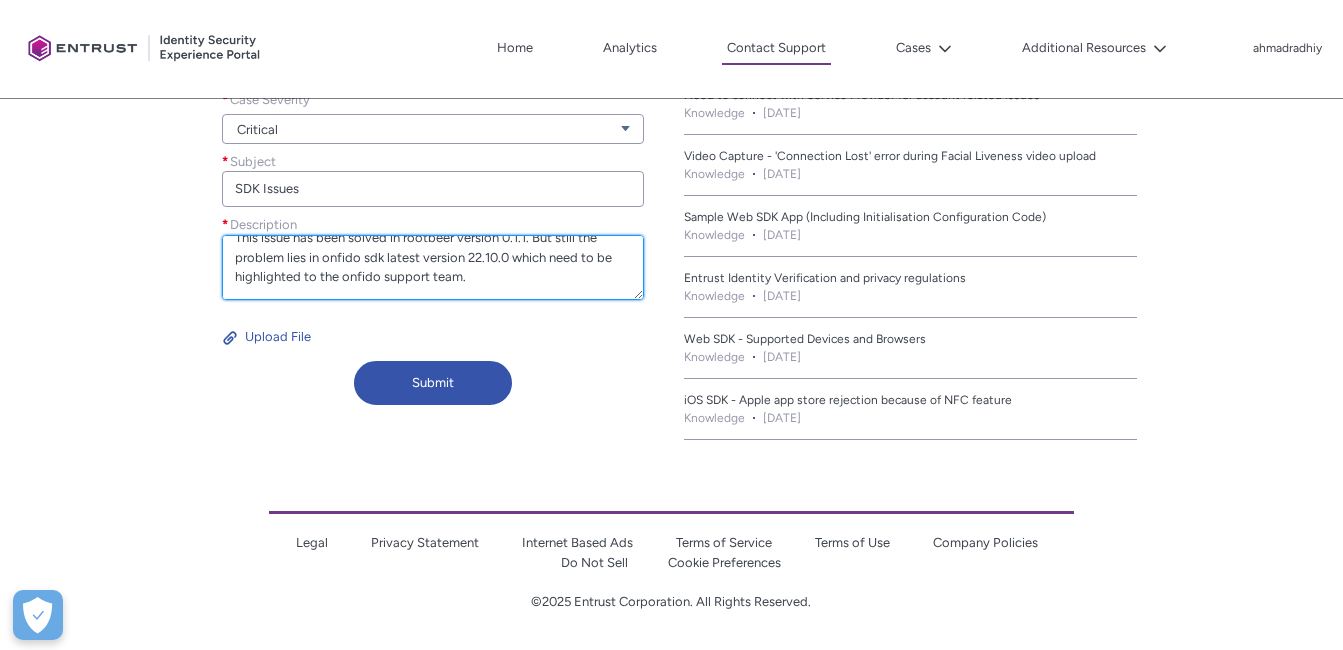 click on "1.  Need to highlight to Onfido Team that due to their sdk “ONFIDO SDK 22.10.0“ , the warning msg pop up “16KB App doesn’t support“.
2. Highlight to the hardening team that we need to change as there are the AppGuard warning in play console.
The details are as below:::::
Upon analysing the apk, the app doesnot support 16KB devices. Upon deep scan and analysing in depth, the main issue is with the onfido sdk which is of version 22.3.0 and rootbeer lib with version 0.0.8.
This issue has been solved in rootbeer version 0.1.1. But still the problem lies in onfido sdk latest version 22.10.0 which need to be highlighted to the onfido support team." at bounding box center (432, 267) 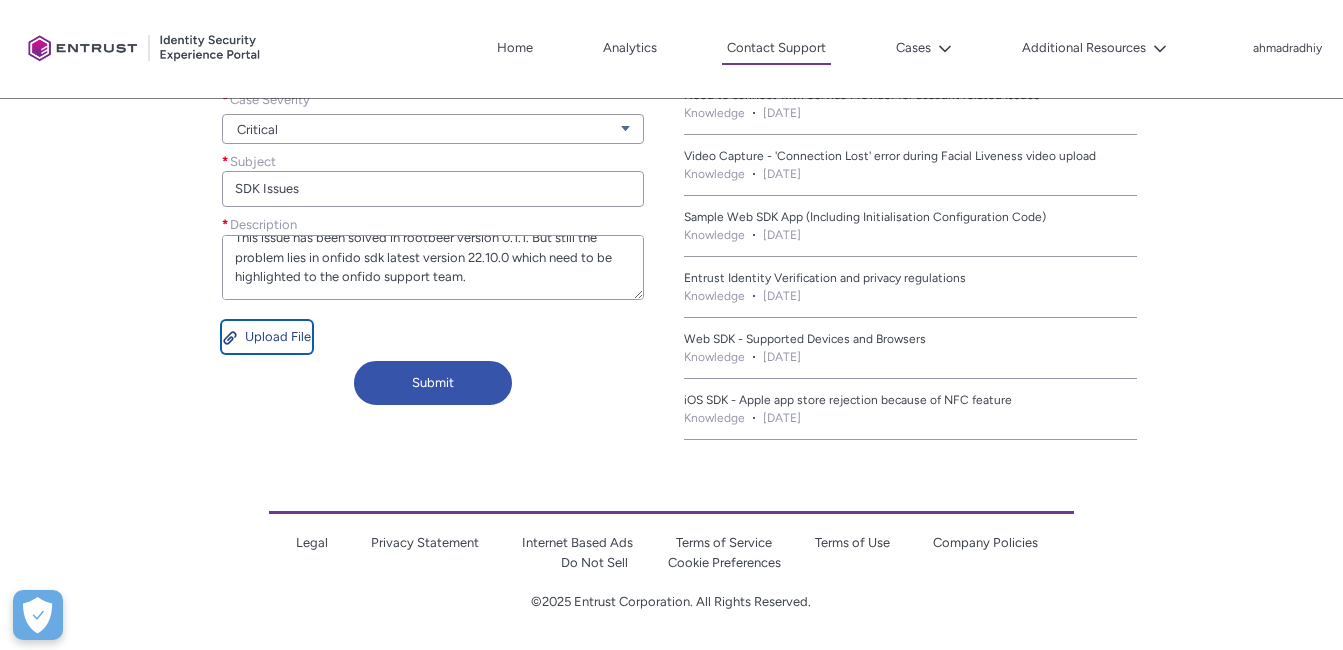 click on "Upload File" at bounding box center (267, 337) 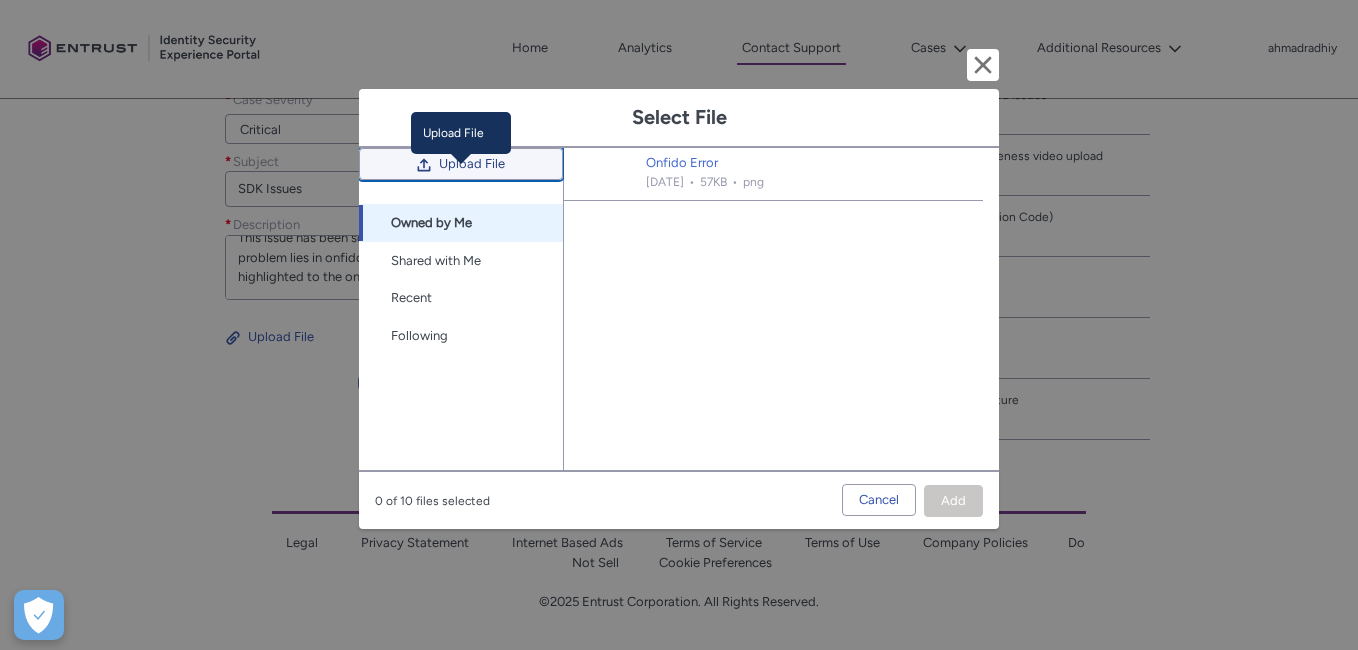 click on "Upload File" at bounding box center (472, 164) 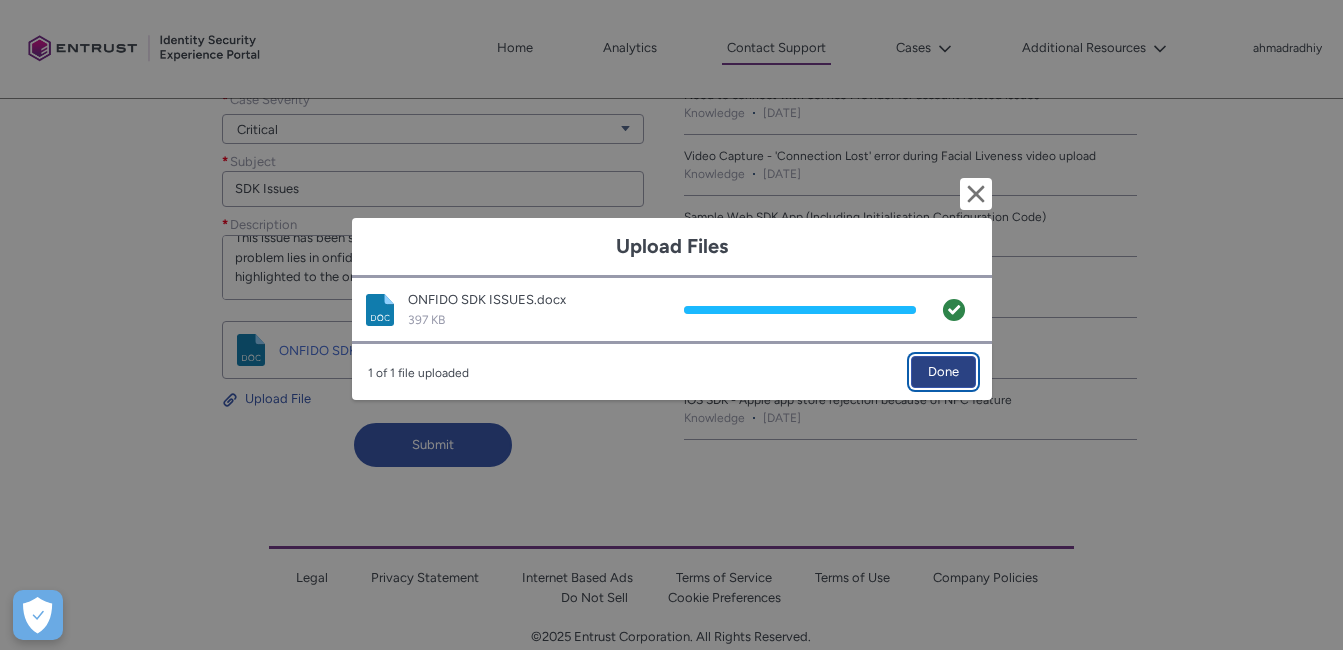 click on "Done" at bounding box center (943, 372) 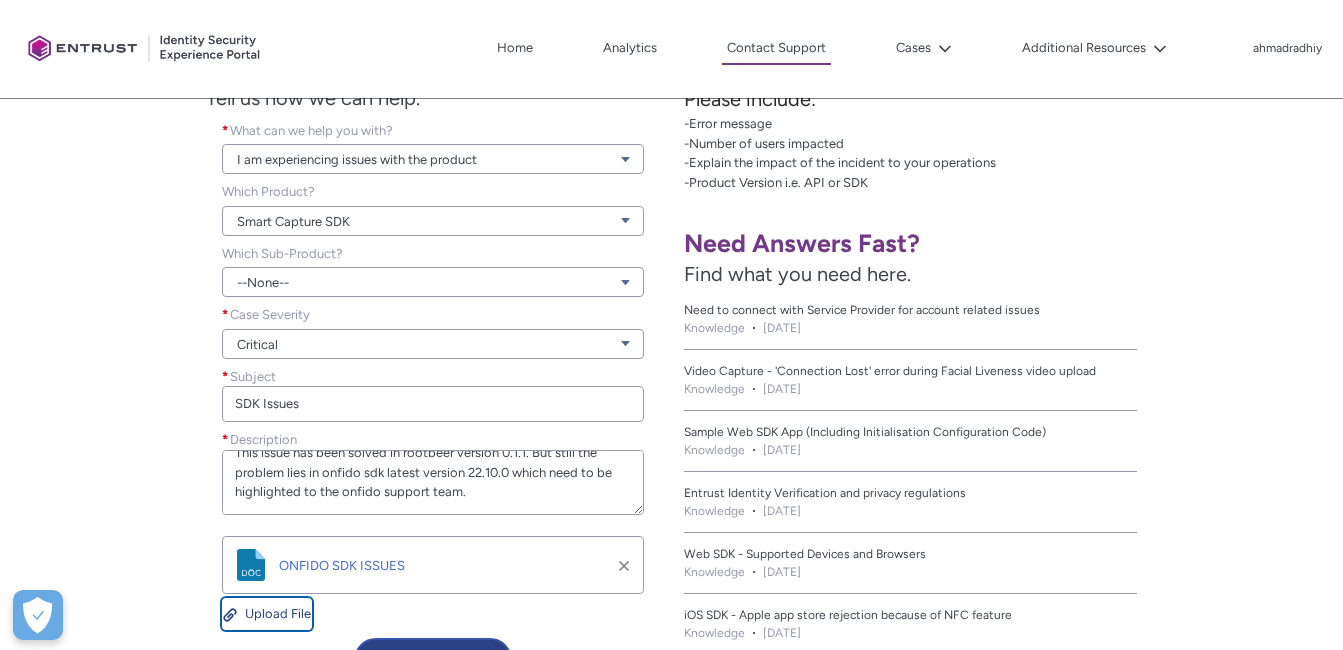 scroll, scrollTop: 264, scrollLeft: 0, axis: vertical 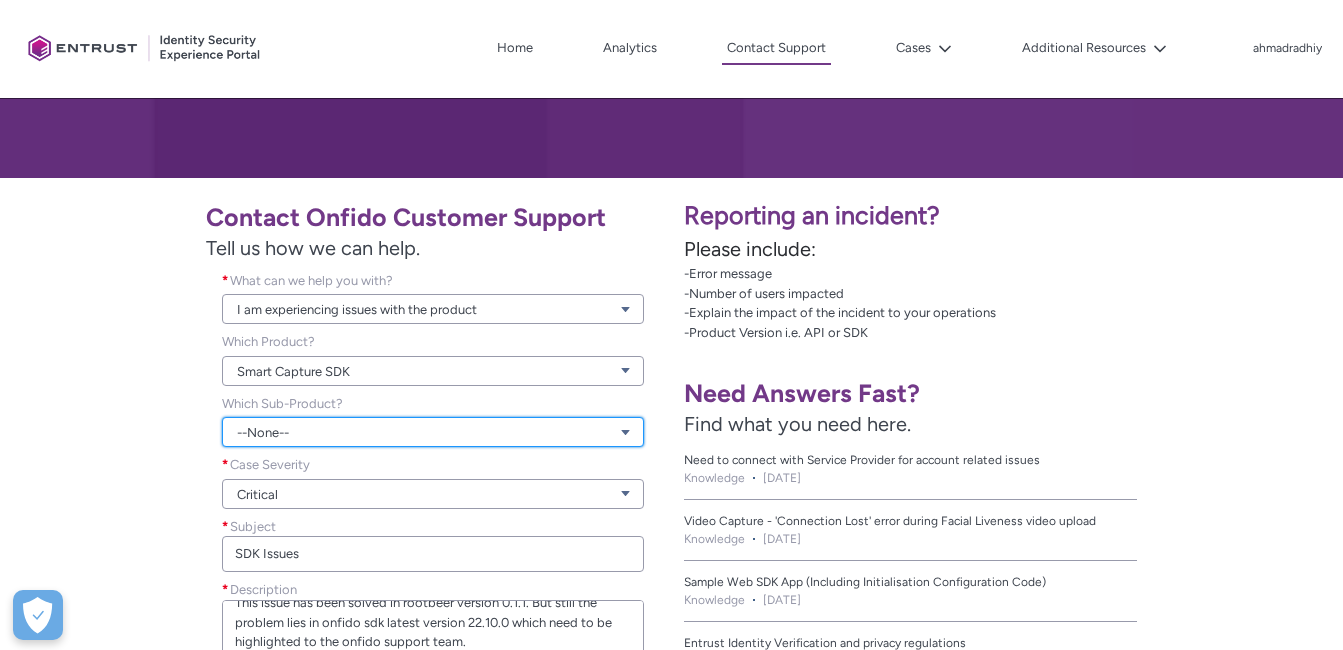 click on "--None--" at bounding box center [432, 432] 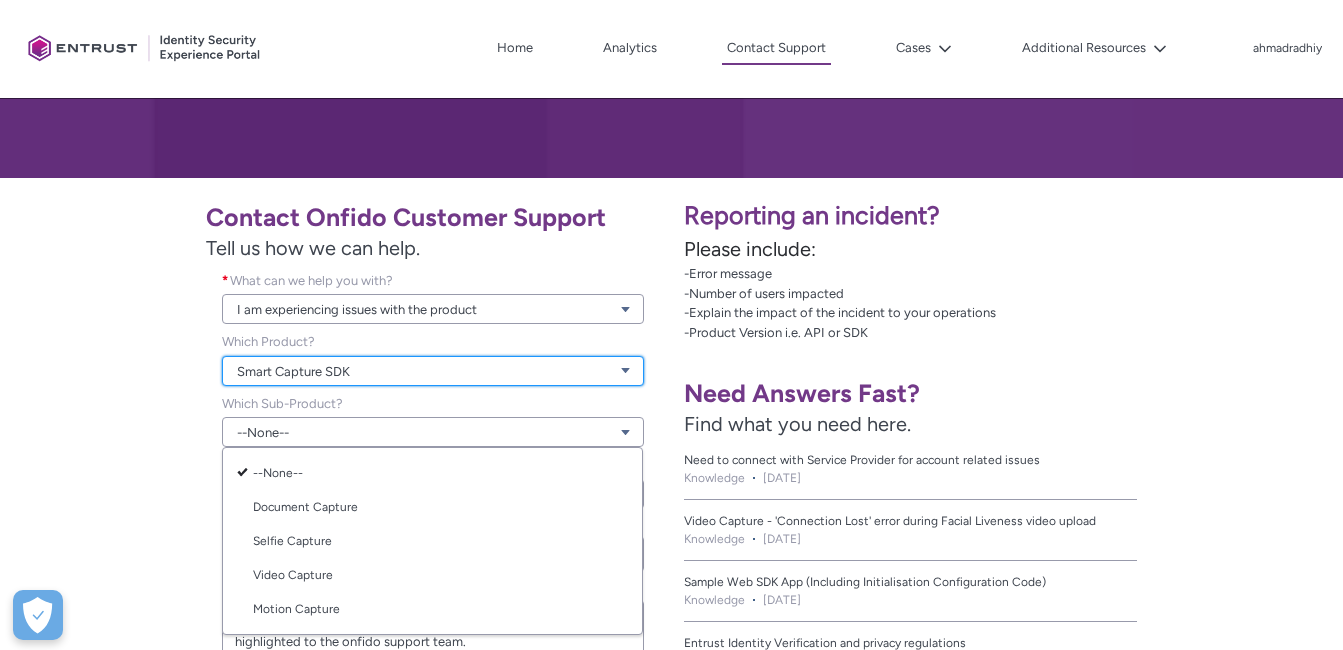 click on "Smart Capture SDK" at bounding box center (432, 371) 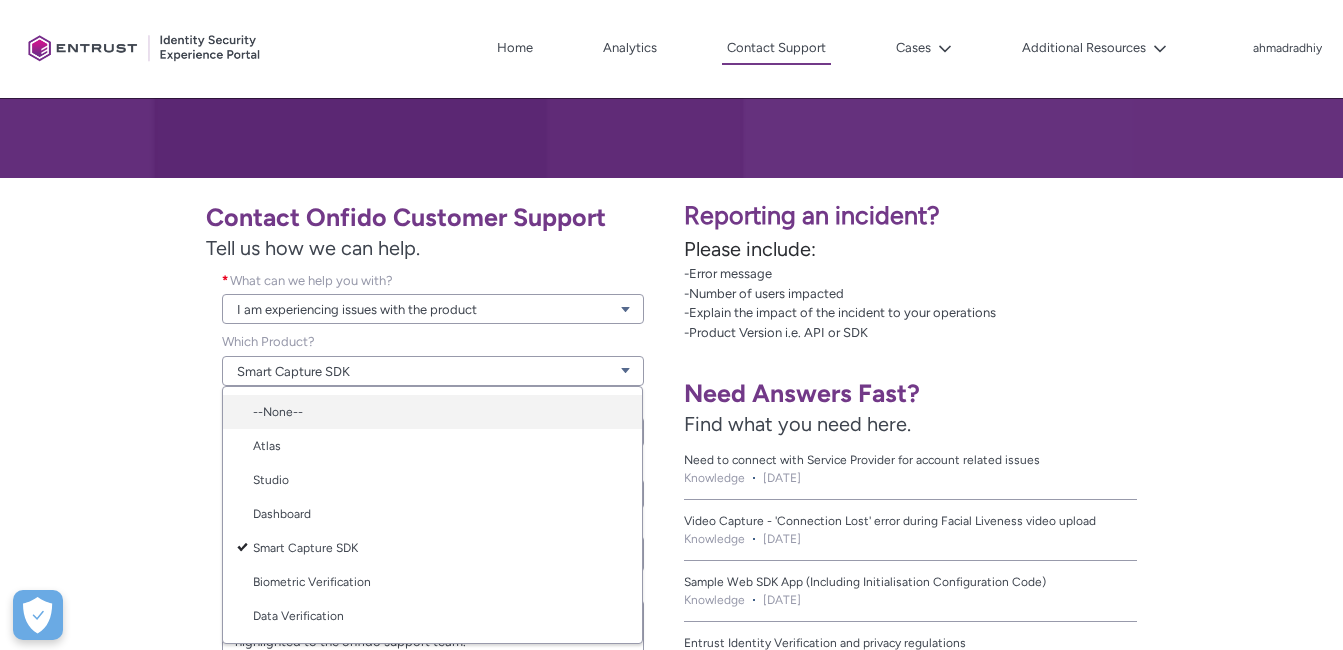 click on "--None--" at bounding box center (432, 412) 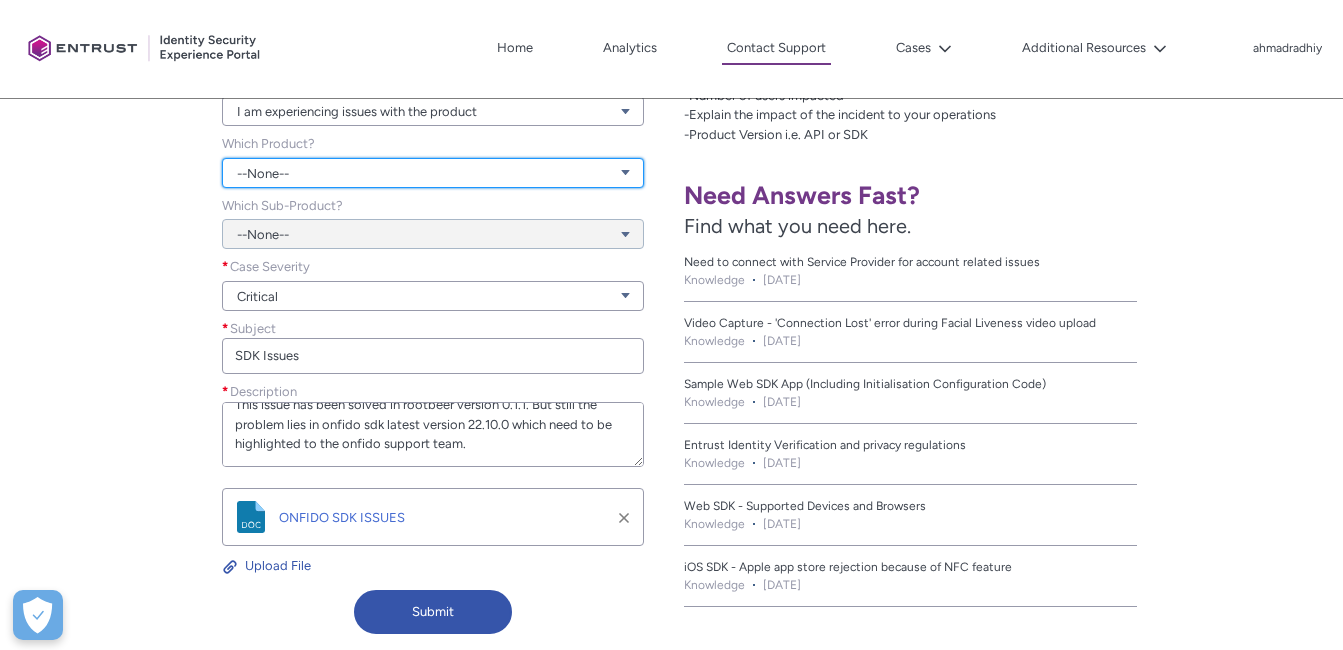 scroll, scrollTop: 464, scrollLeft: 0, axis: vertical 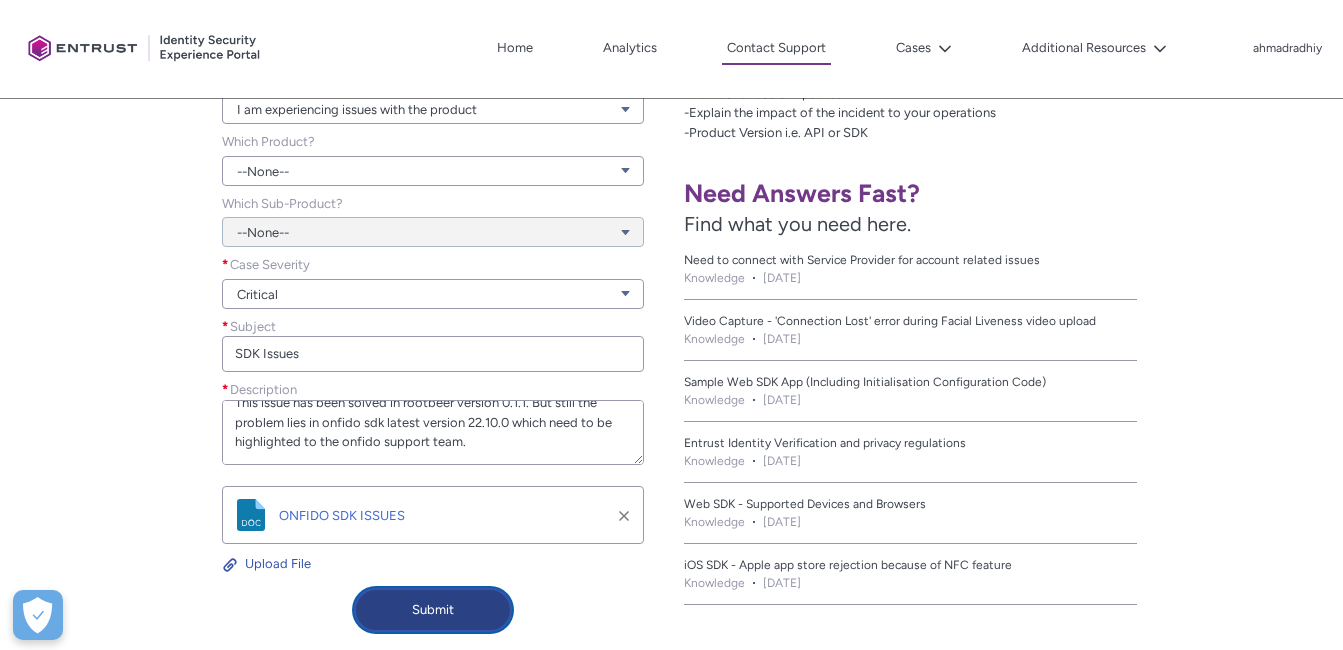 click on "Submit" at bounding box center (433, 610) 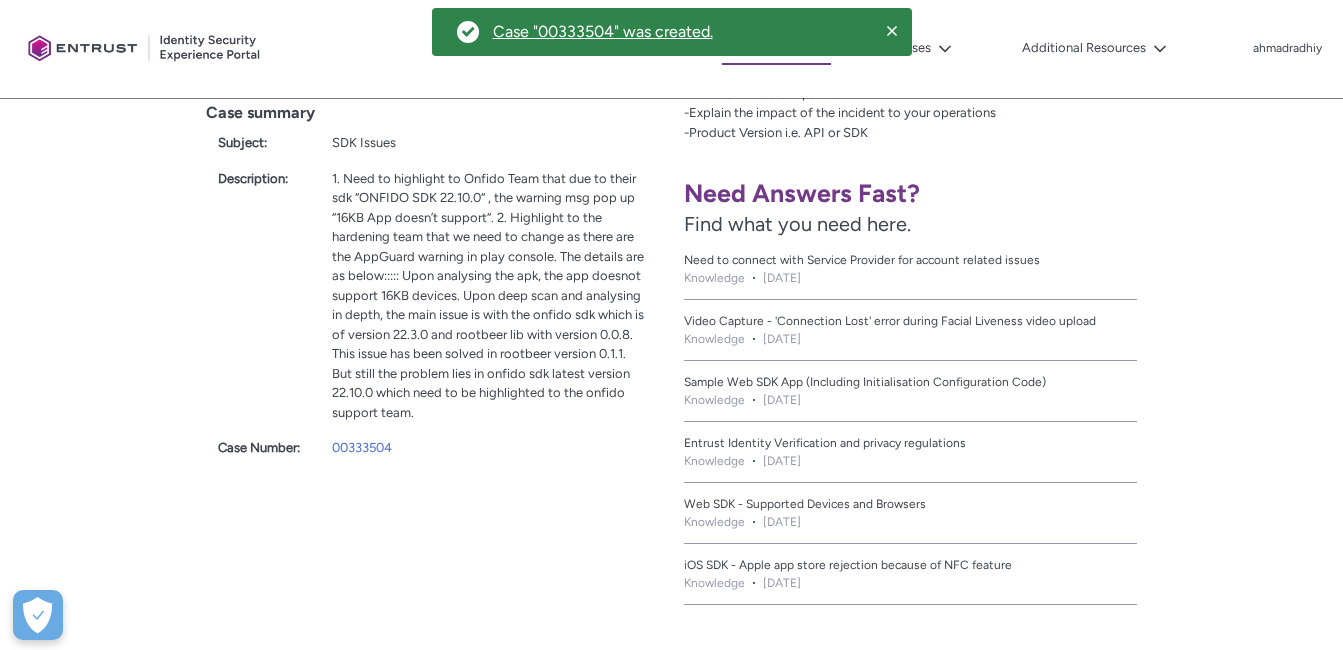 scroll, scrollTop: 364, scrollLeft: 0, axis: vertical 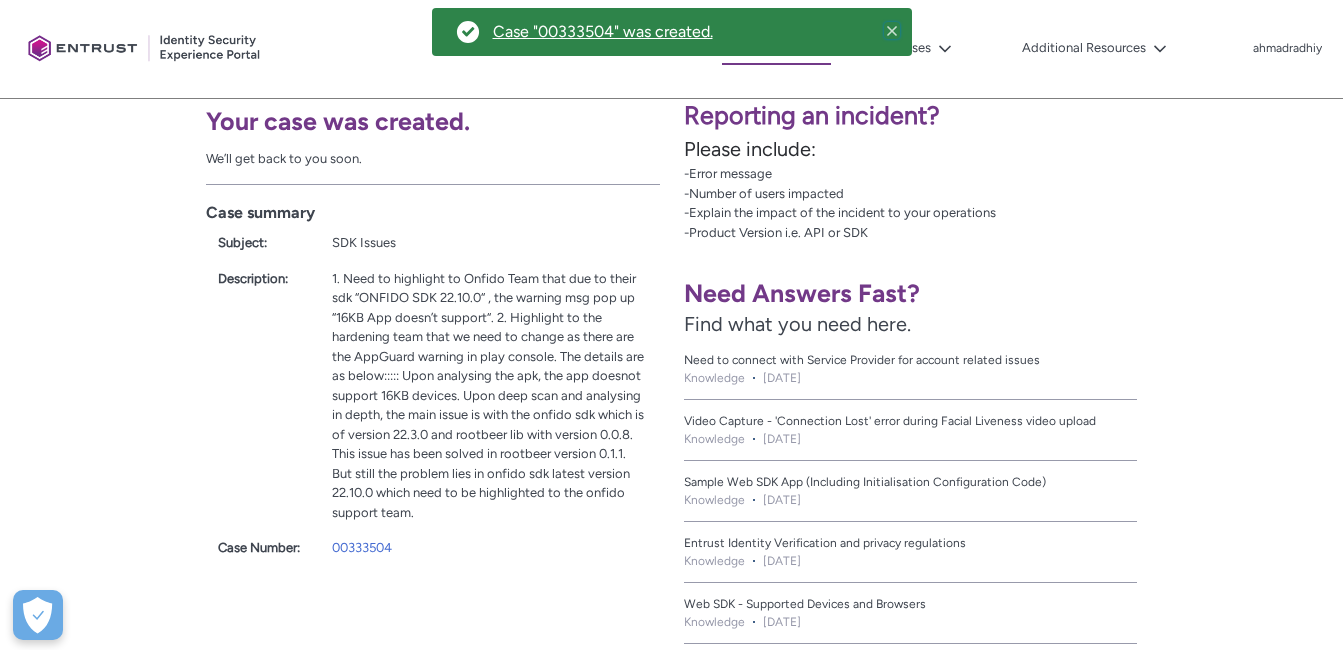click 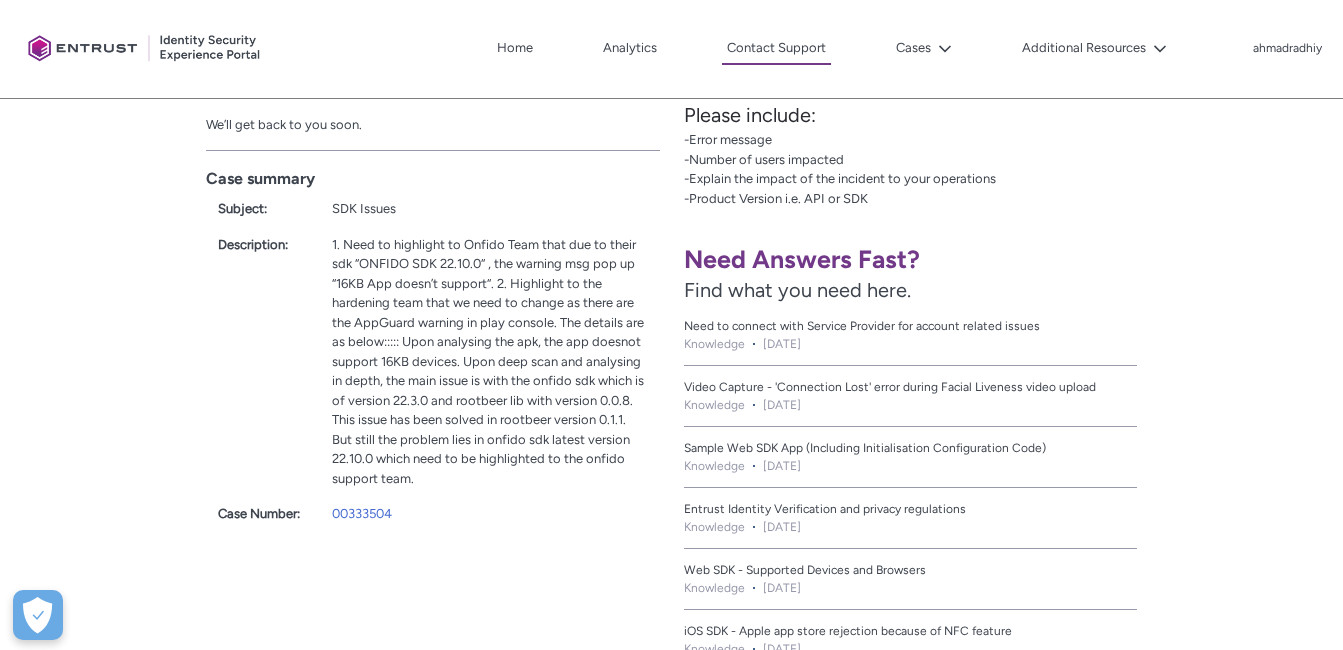 scroll, scrollTop: 400, scrollLeft: 0, axis: vertical 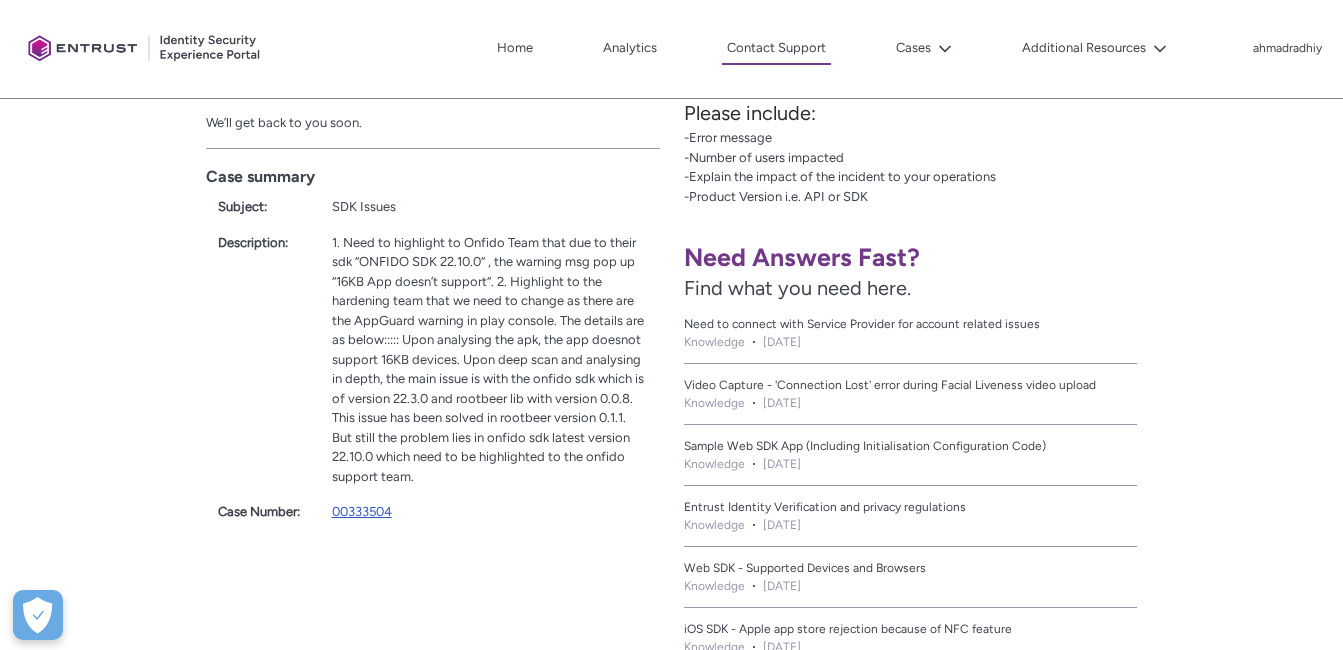 click on "00333504" at bounding box center (362, 511) 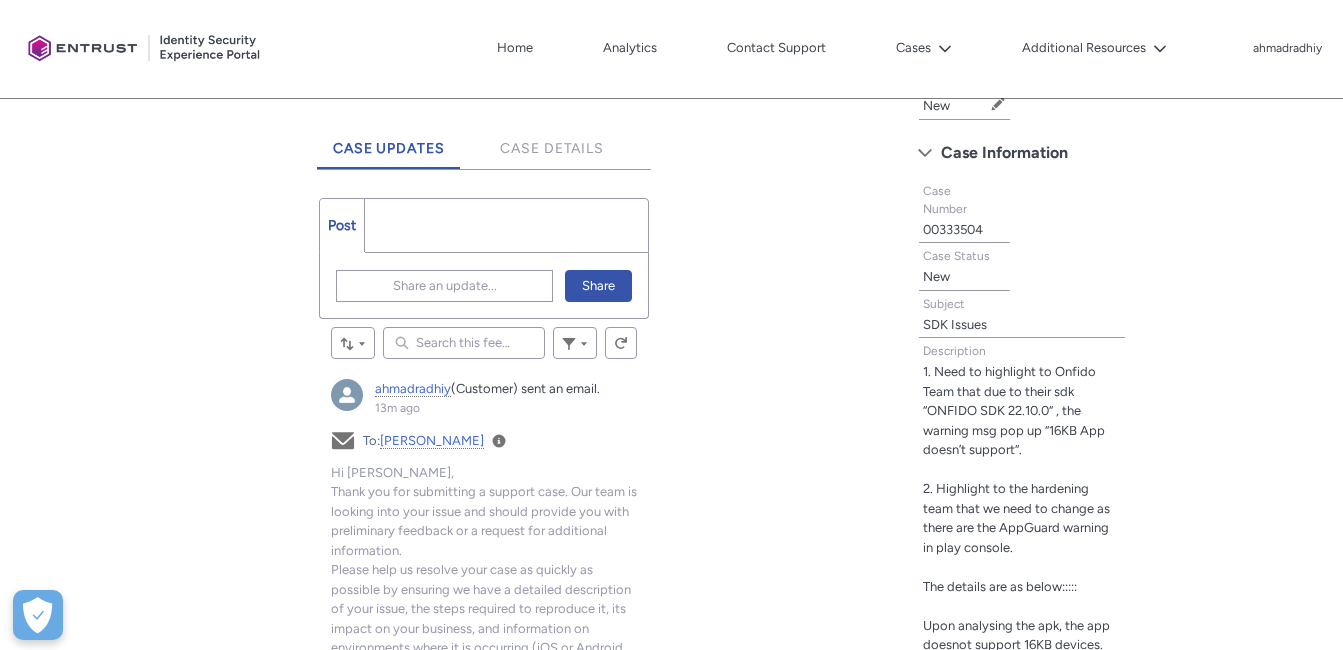 scroll, scrollTop: 600, scrollLeft: 0, axis: vertical 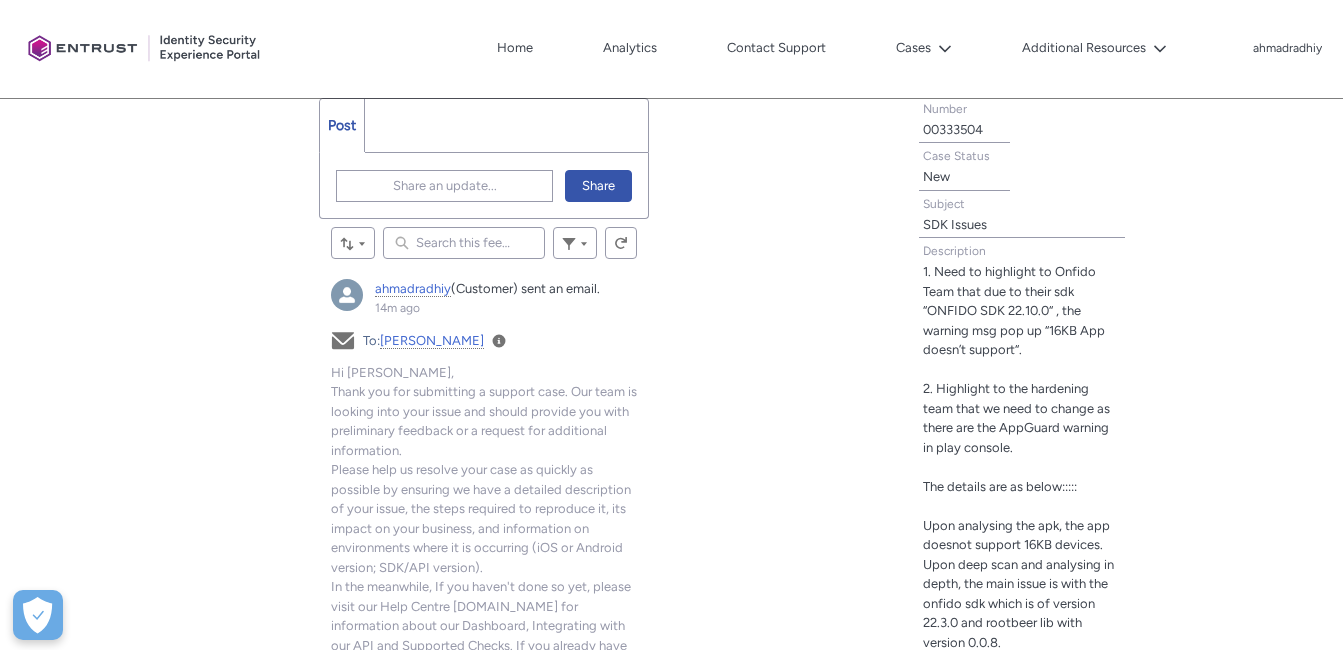 click on "Tabs Case Updates Case Details Post More Share an update... Share Sort by: Search this feed... Filter Feed Refresh this feed Skip Feed ahmadradhiy  (Customer) sent an email. 14m ago Actions for this Feed Item  Email To:  Ahmad Radhiy View Details Subject Your Entrust Support Ticket (00333504) Has Been Received -   Hi Ahmad, Thank you for submitting a support case. Our team is looking into your issue and should provide you with preliminary feedback or a request for additional information. Please help us resolve your case as quickly as possible by ensuring we have a detailed description of your issue, the steps required to reproduce it, its impact on your business, and information on environments where it is occurring (iOS or Android version; SDK/API version). We also have extensive developer-focused documentation about our APIs and SDKs on https://developers.onfido.com. The answer to your question may already be available there! We look forward to resolving your case promptly. Kind regards, Entrust Support" at bounding box center (447, 572) 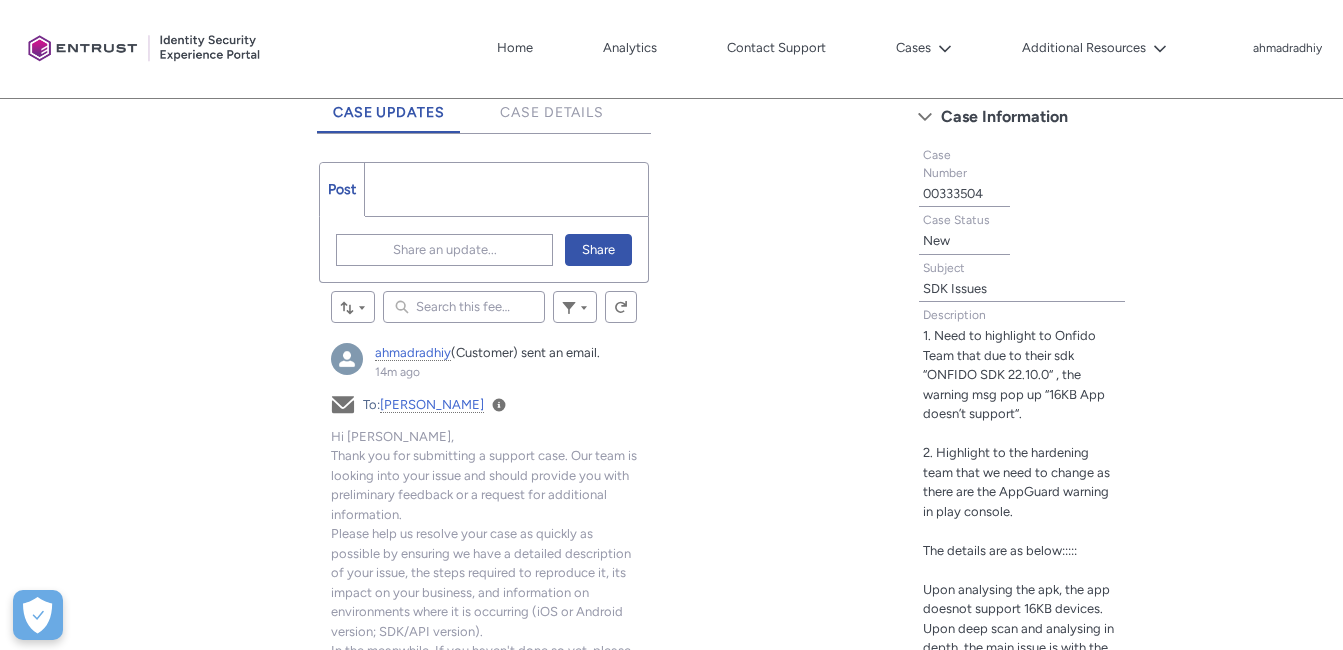 scroll, scrollTop: 500, scrollLeft: 0, axis: vertical 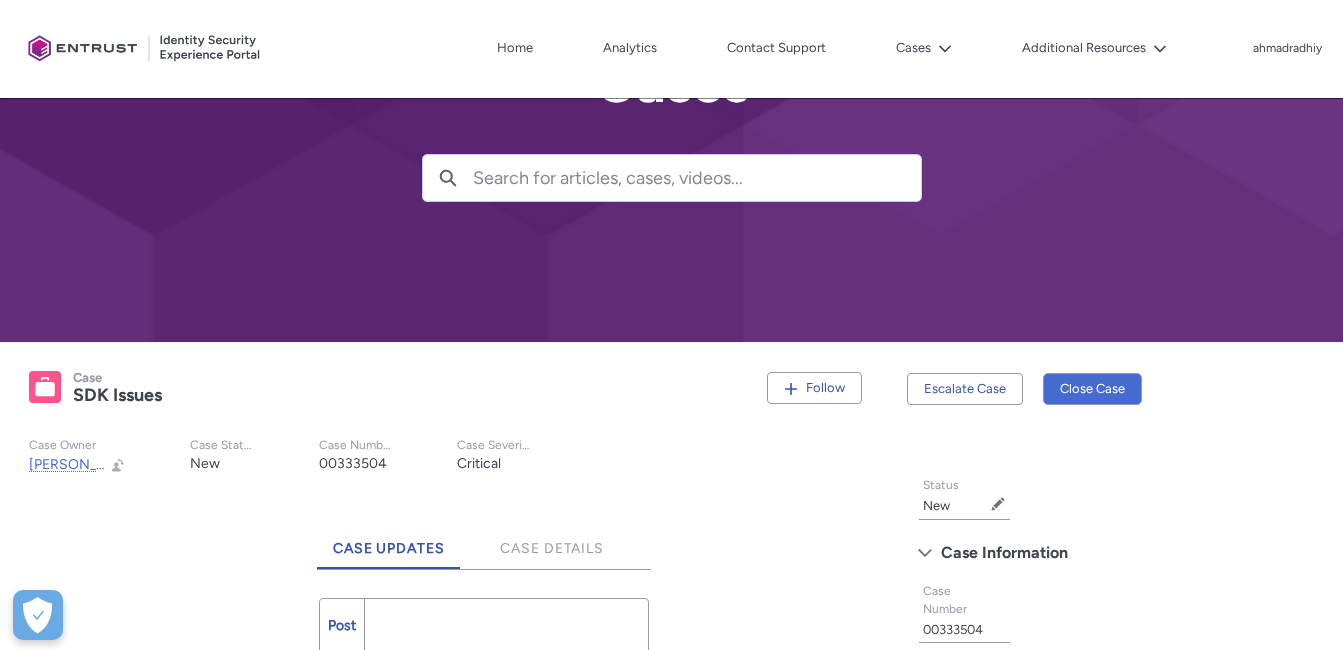 click on "Client Portal Home Analytics Contact Support Cases My Open Cases My Closed Cases All Open Cases All Closed Cases Additional Resources More ahmadradhiy Log Out" at bounding box center (671, 49) 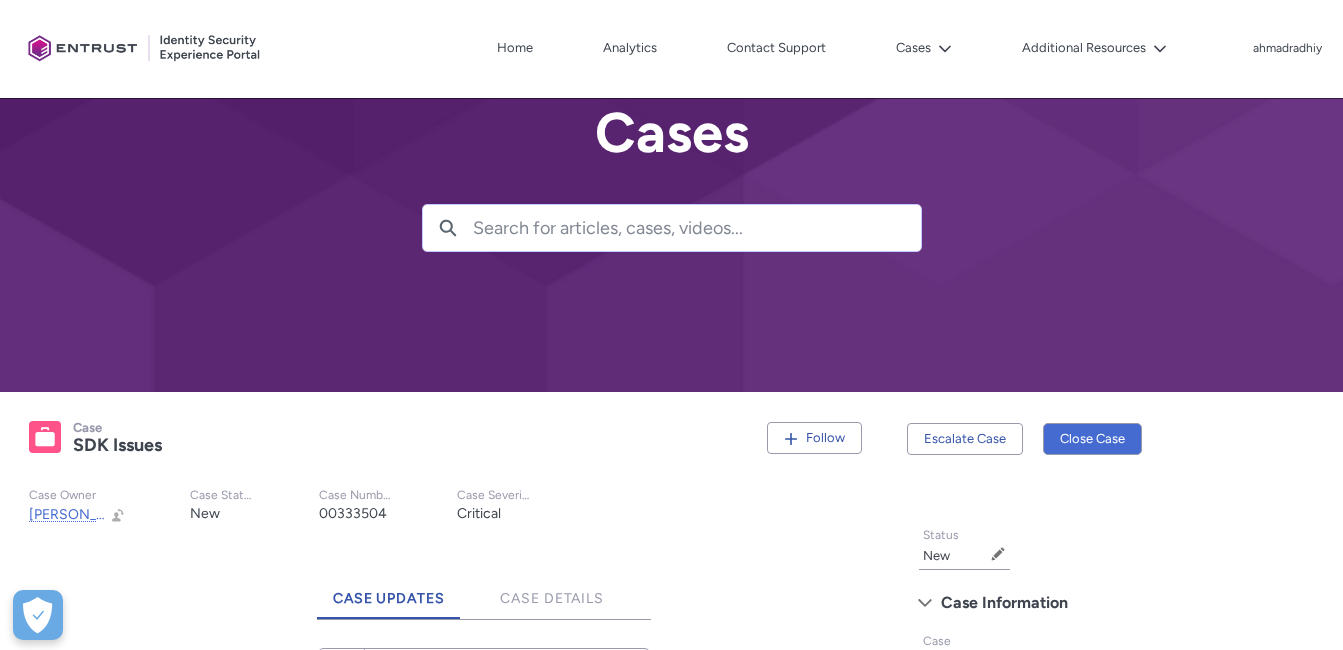 scroll, scrollTop: 0, scrollLeft: 0, axis: both 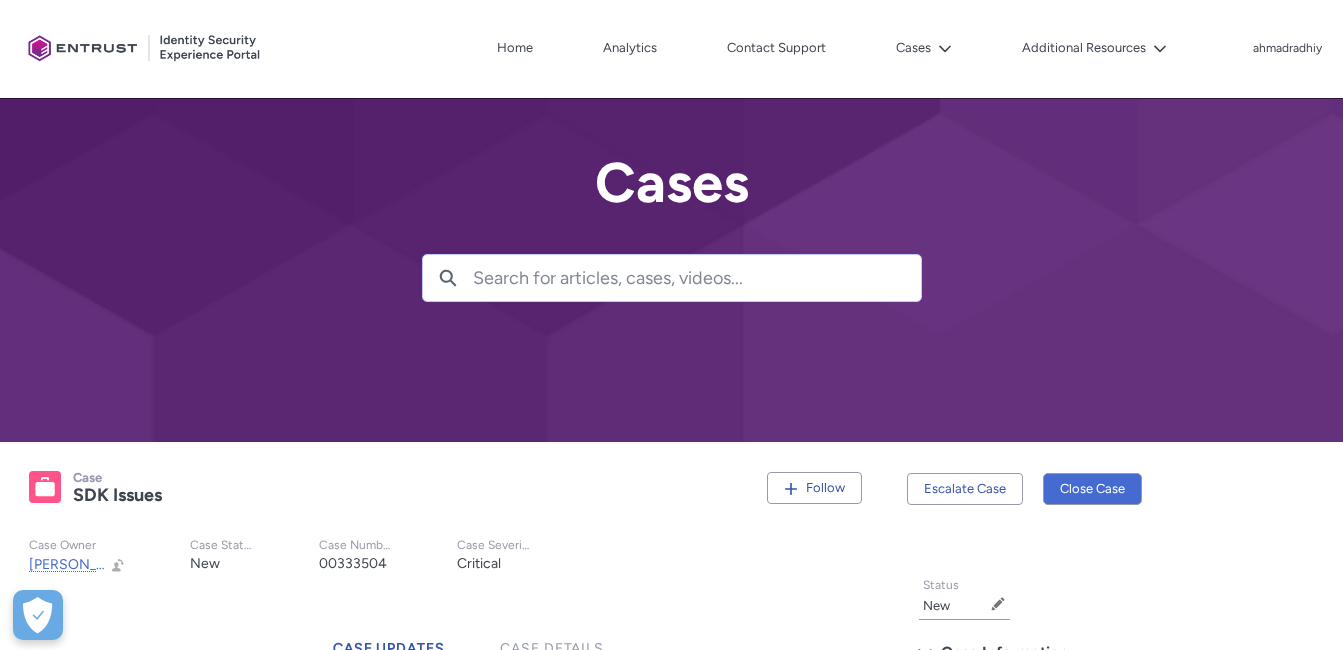 click at bounding box center (145, 49) 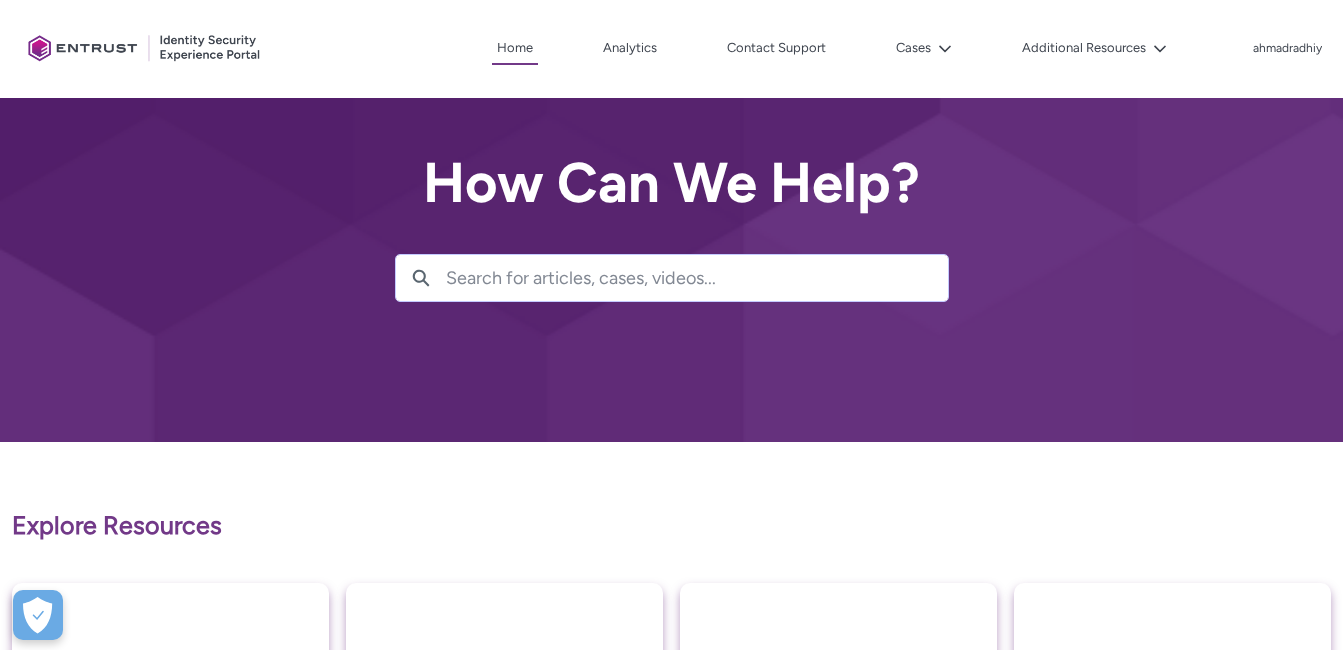 click on "ahmadradhiy Log Out" at bounding box center [1277, 49] 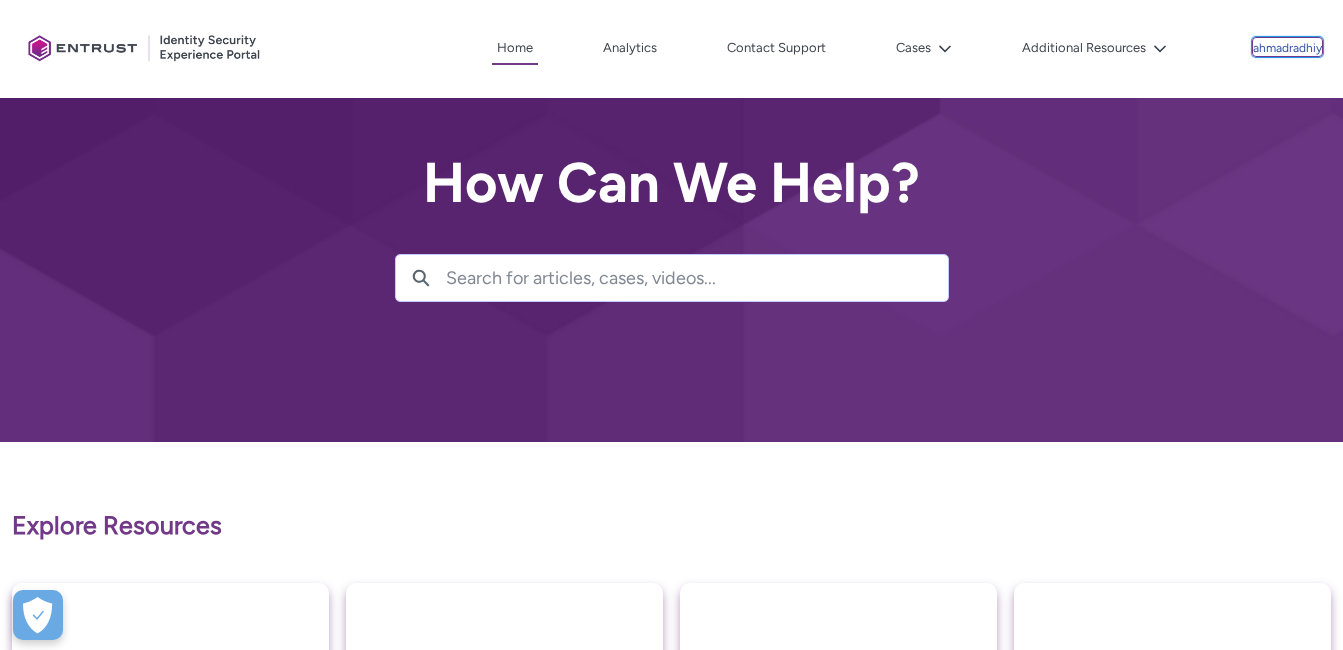 click on "ahmadradhiy" at bounding box center (1287, 49) 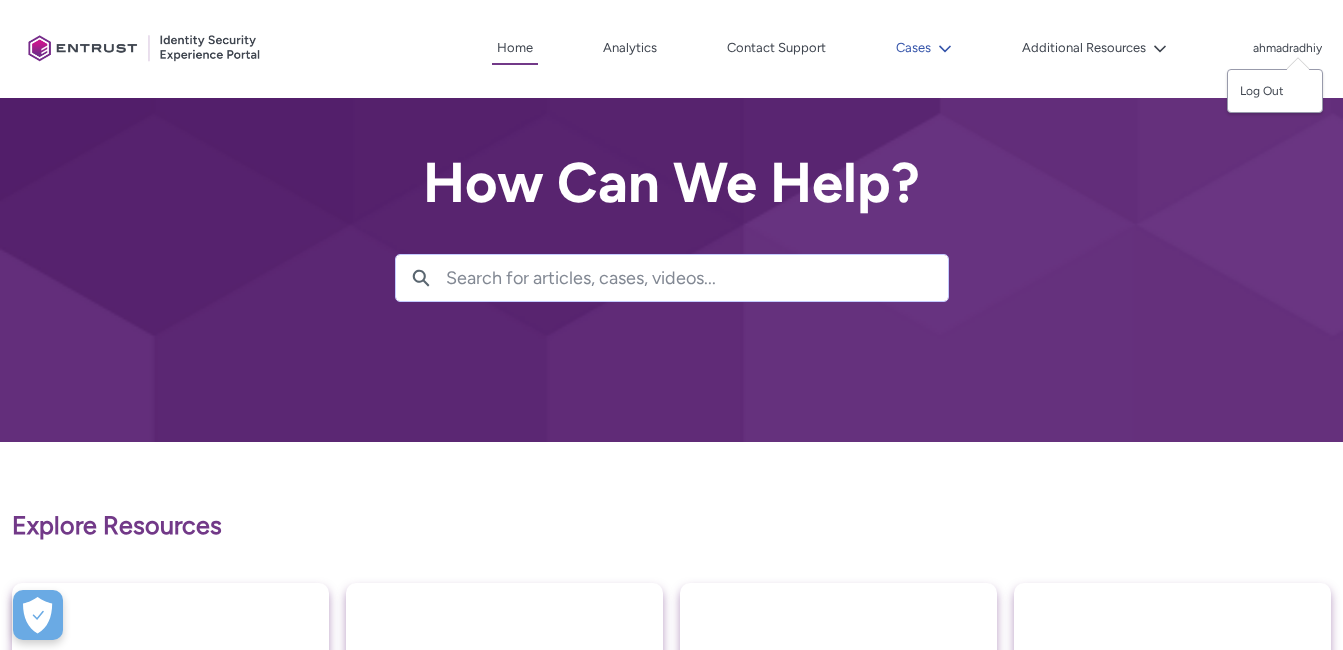 click on "Cases" at bounding box center [924, 48] 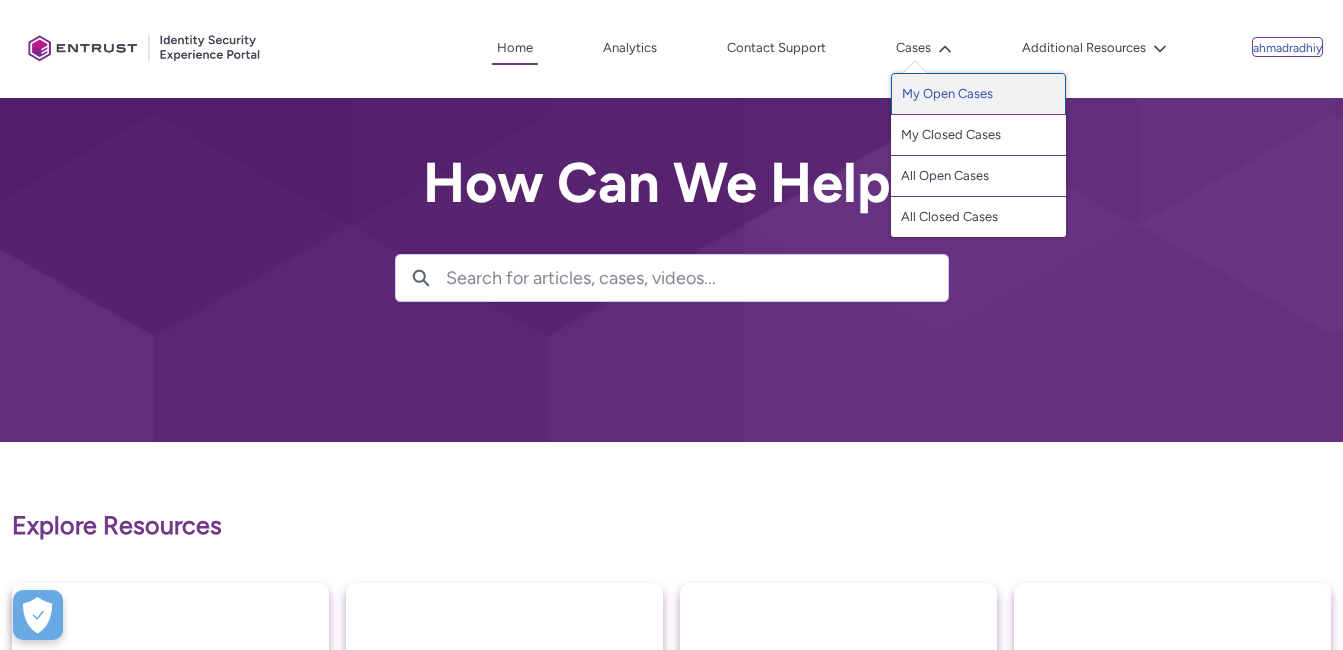 click on "My Open Cases" at bounding box center (978, 94) 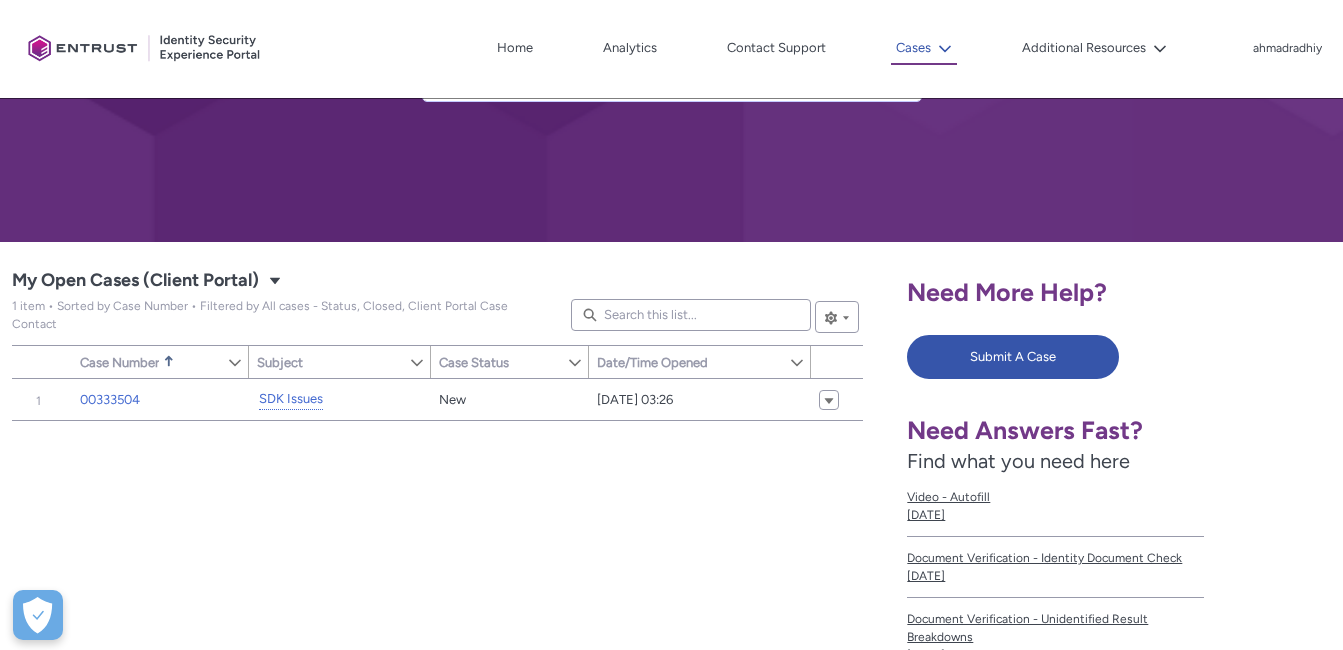 scroll, scrollTop: 0, scrollLeft: 0, axis: both 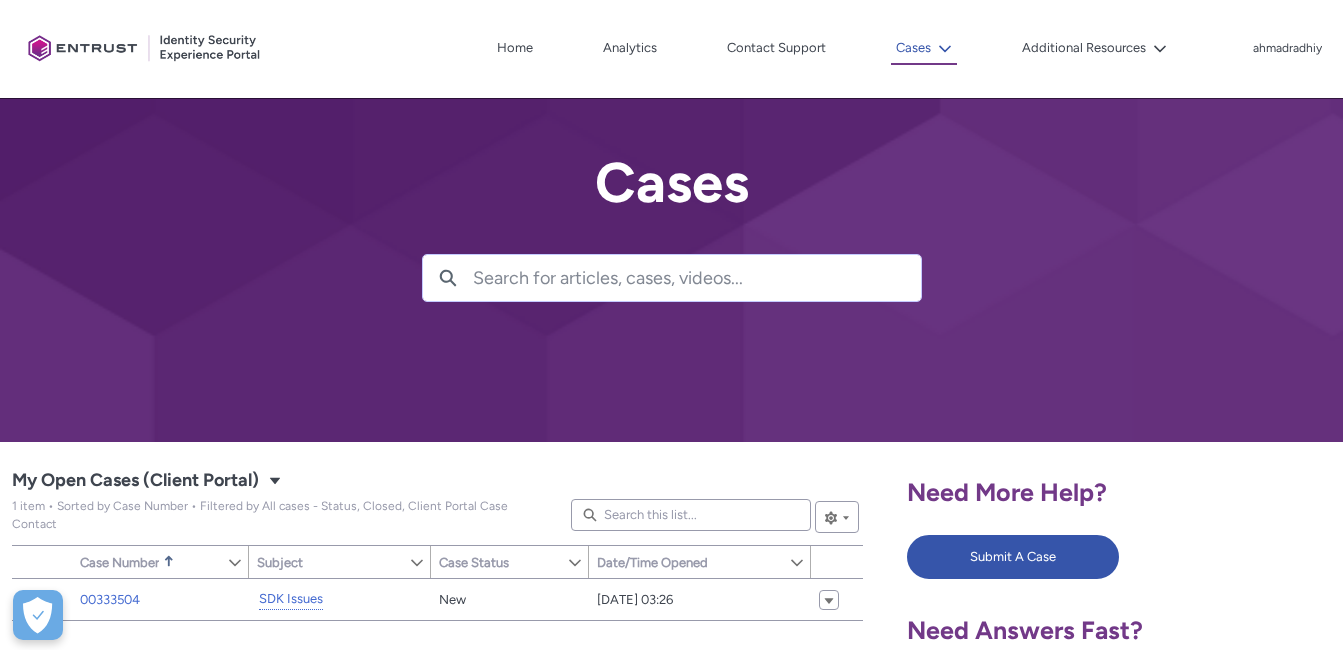 click on "Cases" at bounding box center [924, 49] 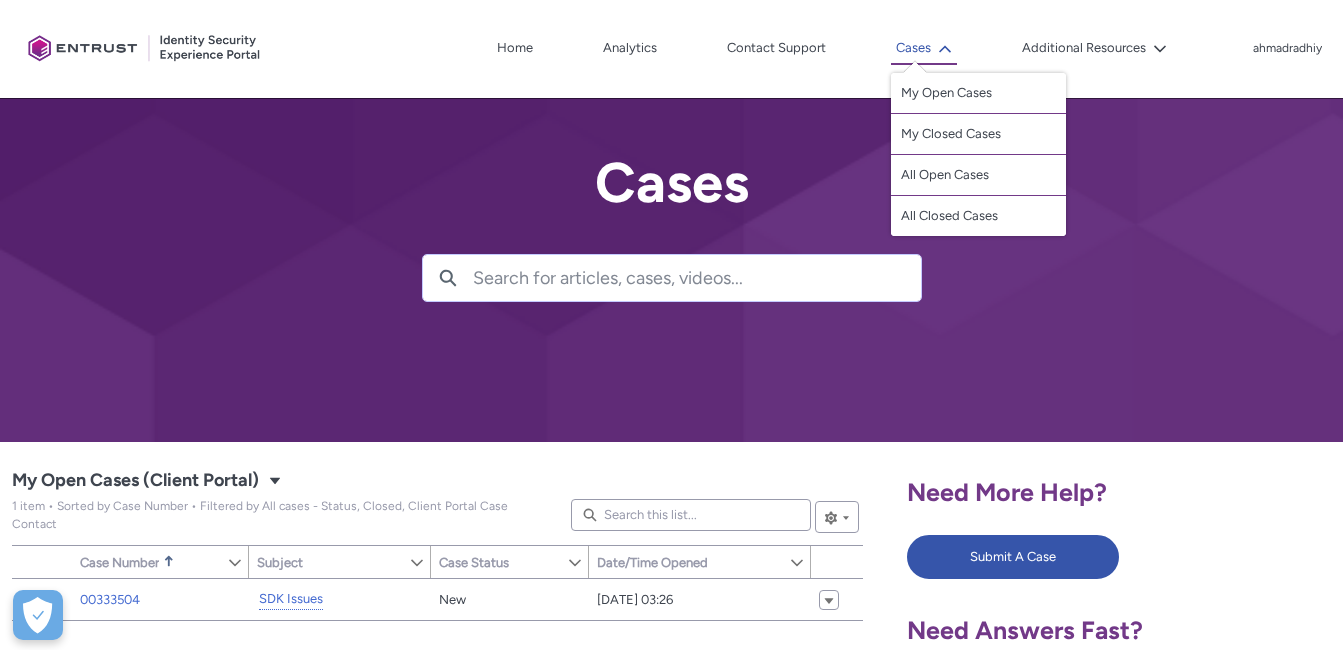 click on "Cases" at bounding box center (924, 49) 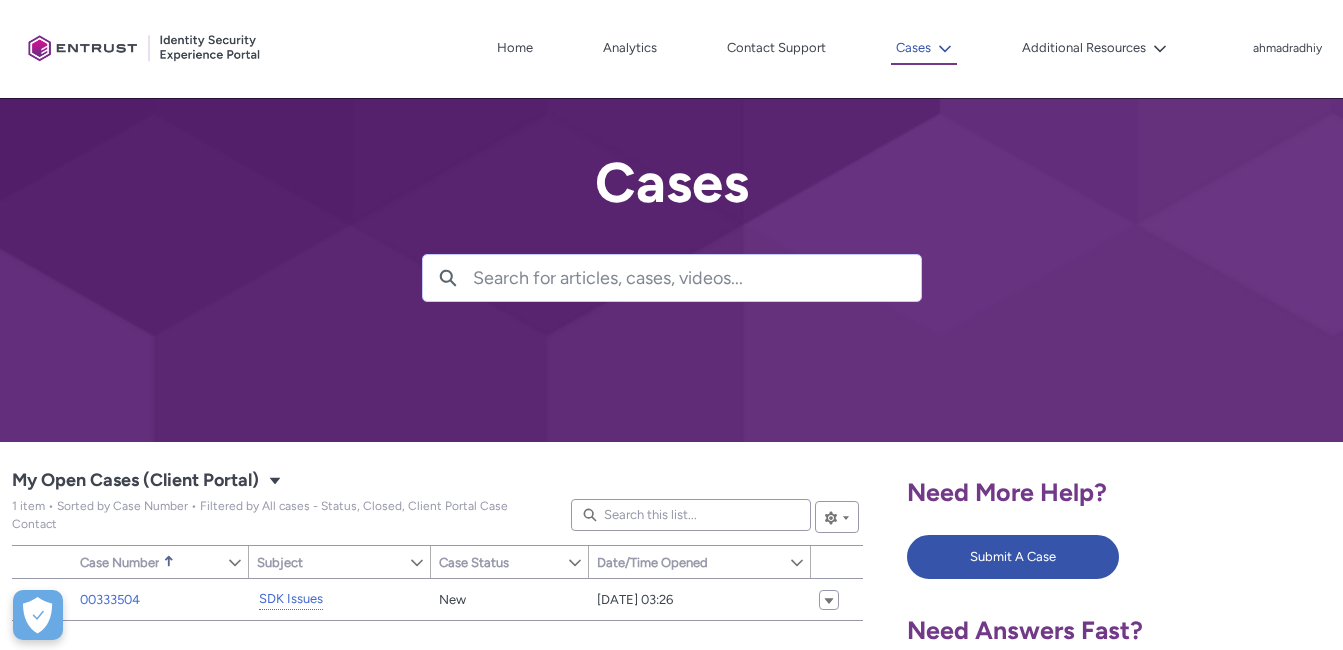 click on "Cases" at bounding box center [924, 49] 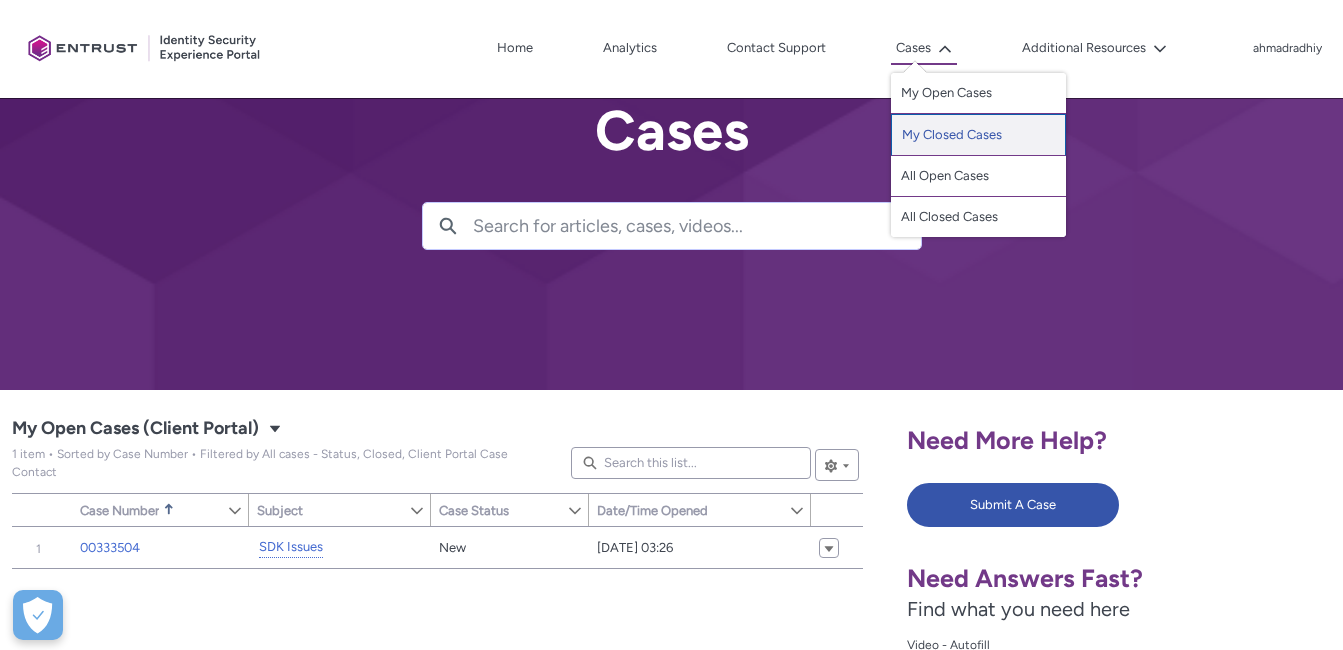 scroll, scrollTop: 100, scrollLeft: 0, axis: vertical 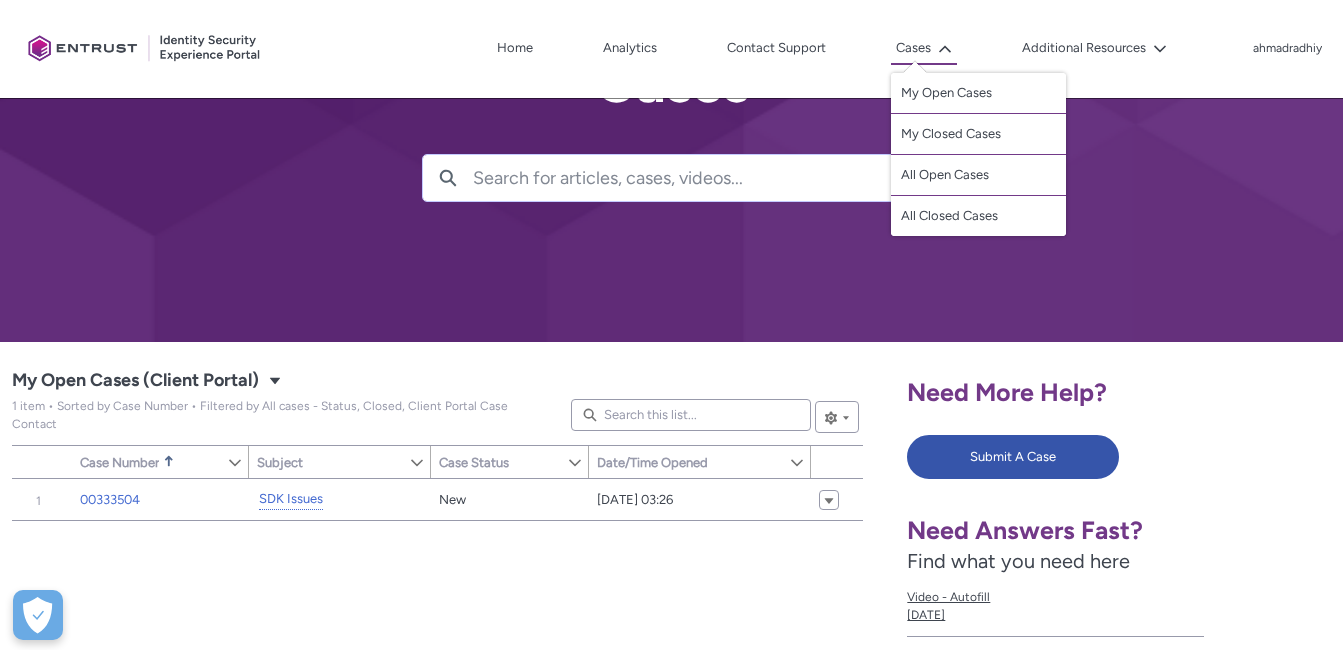 click on "Item Number Sort Case Number Sorted Ascending Show Case Number Column Actions Sort Subject Show Subject Column Actions Sort Case Status Show Case Status Column Actions Sort Date/Time Opened Show Date/Time Opened Column Actions Action 00333504 SDK Issues New 28/07/2025 03:26
Show Actions" at bounding box center [437, 763] 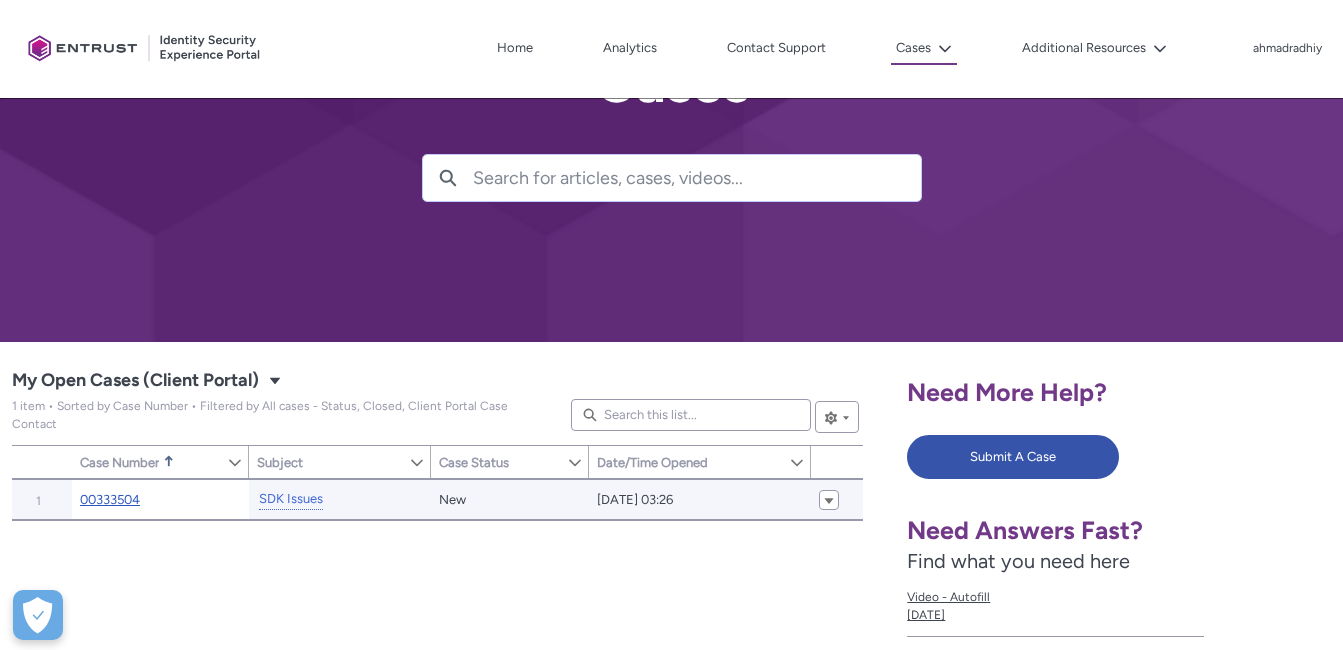 click on "00333504" at bounding box center (110, 500) 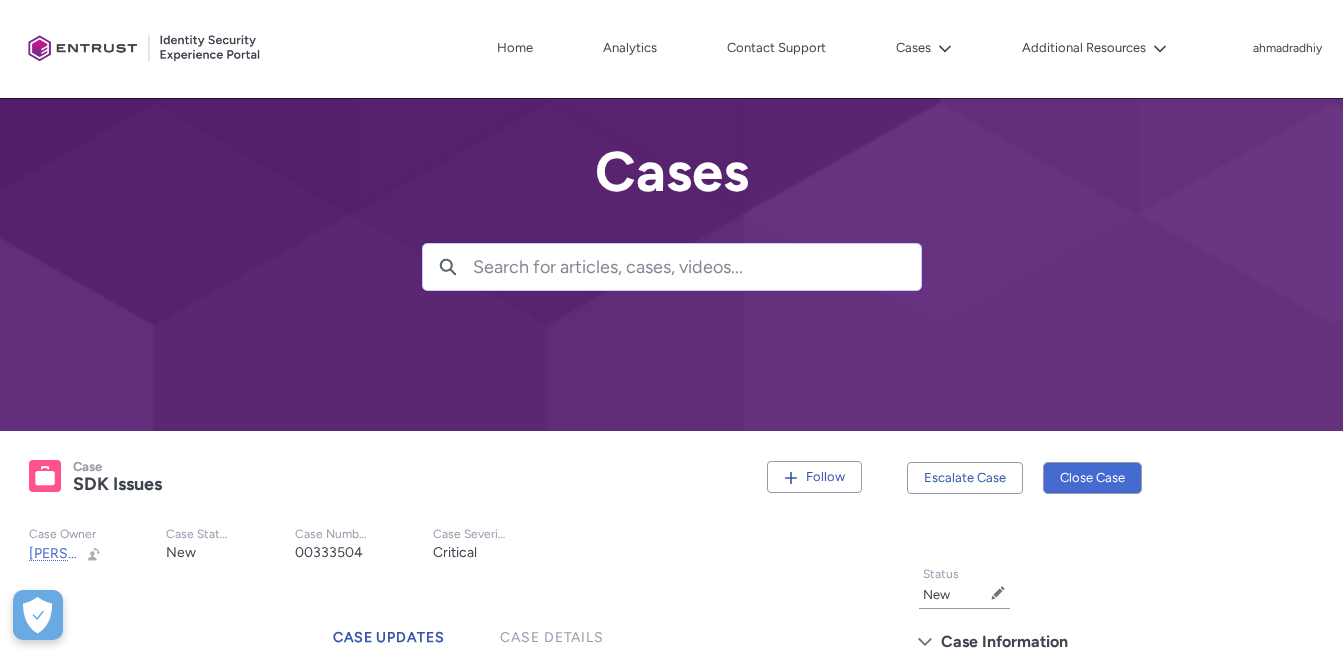 scroll, scrollTop: 0, scrollLeft: 0, axis: both 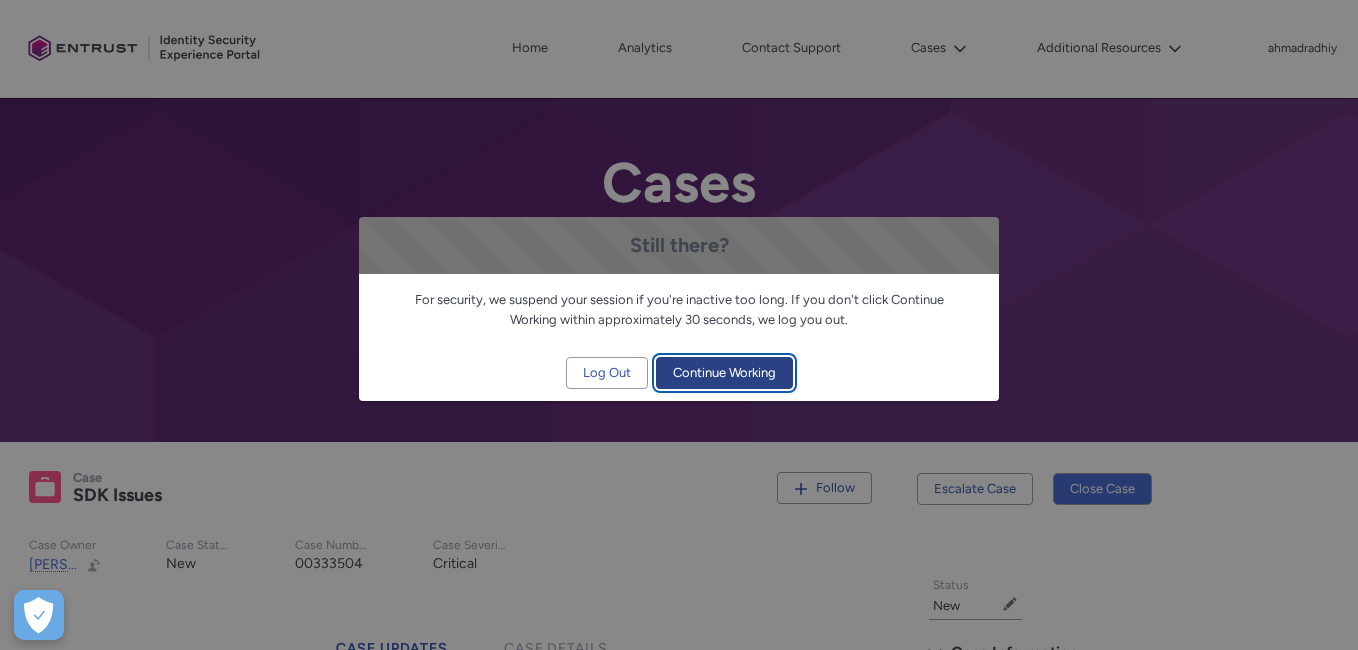 click on "Continue Working" at bounding box center (724, 373) 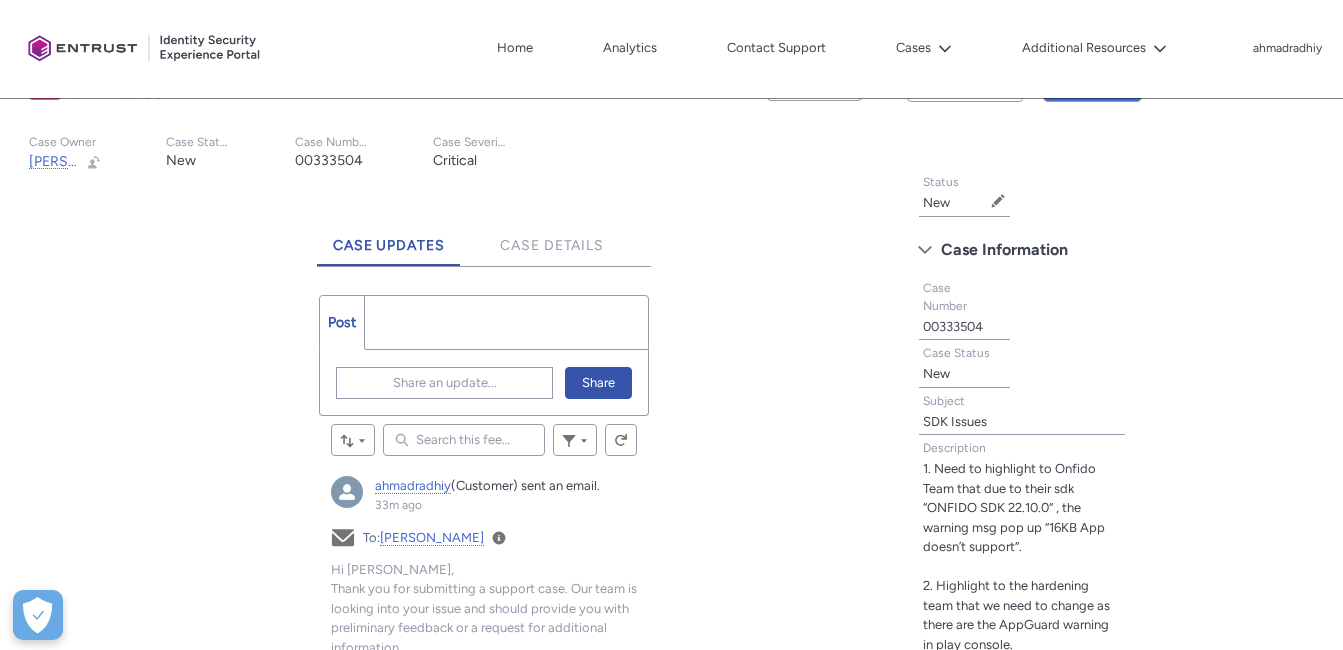 scroll, scrollTop: 391, scrollLeft: 0, axis: vertical 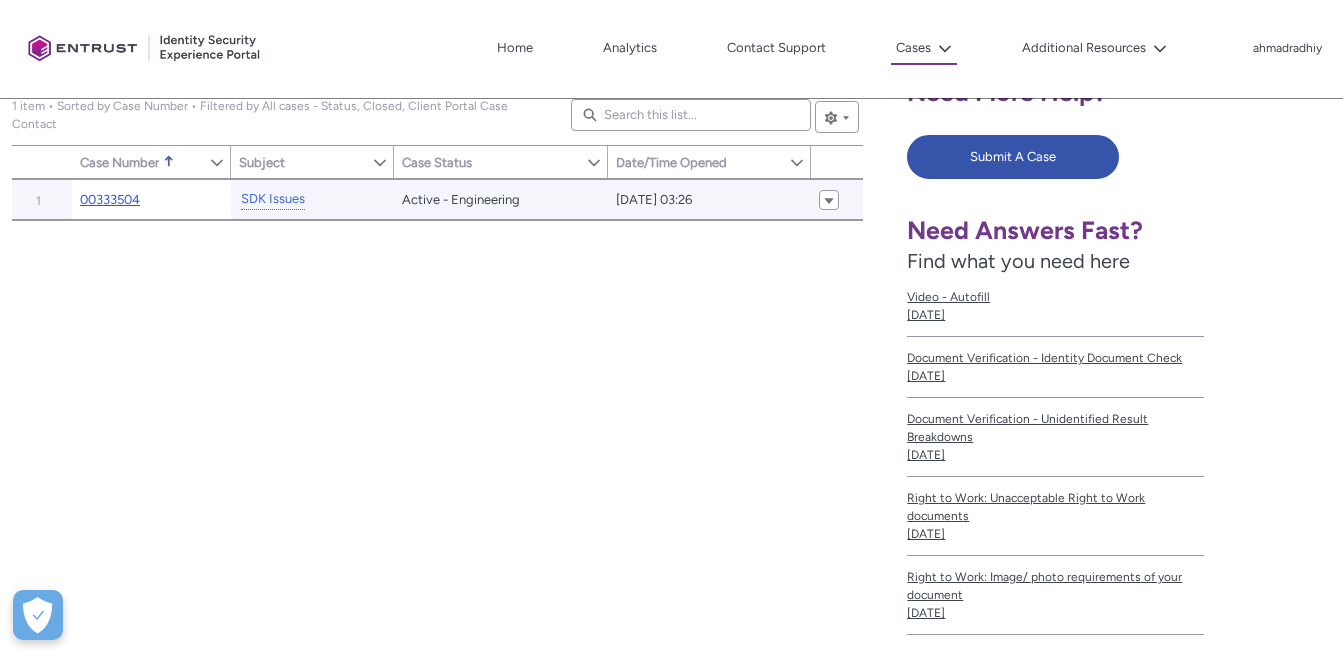 click on "00333504" at bounding box center [110, 200] 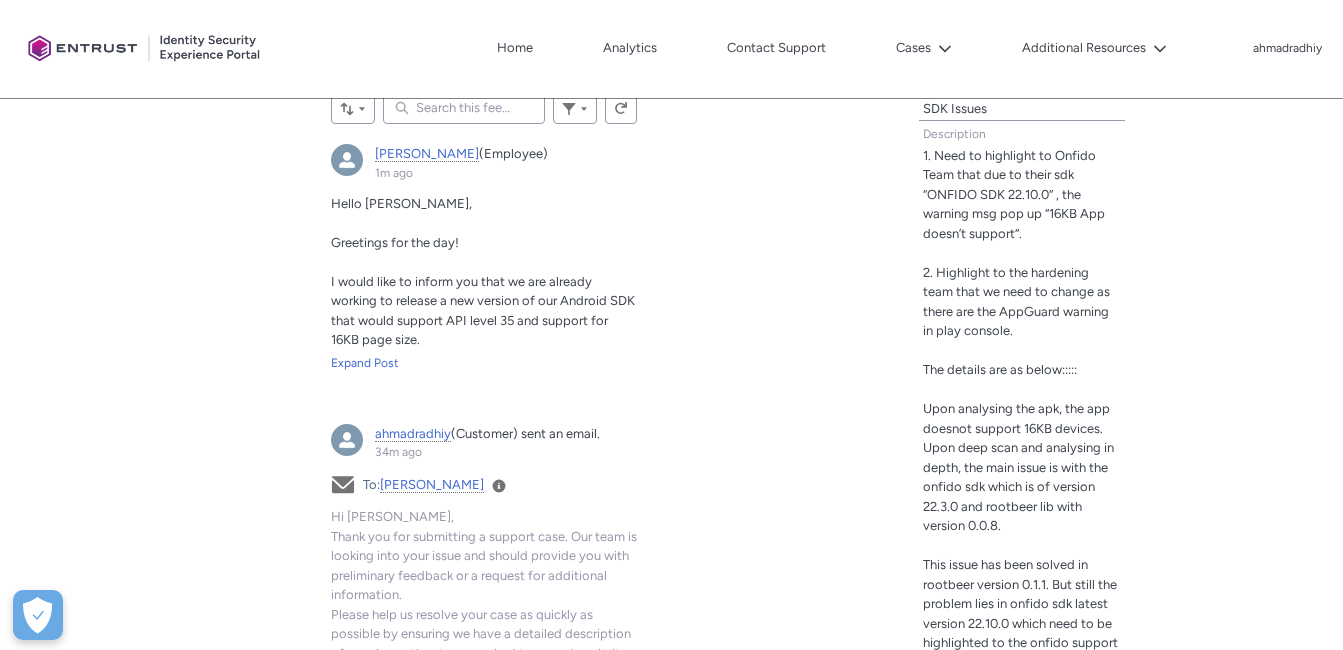 scroll, scrollTop: 700, scrollLeft: 0, axis: vertical 